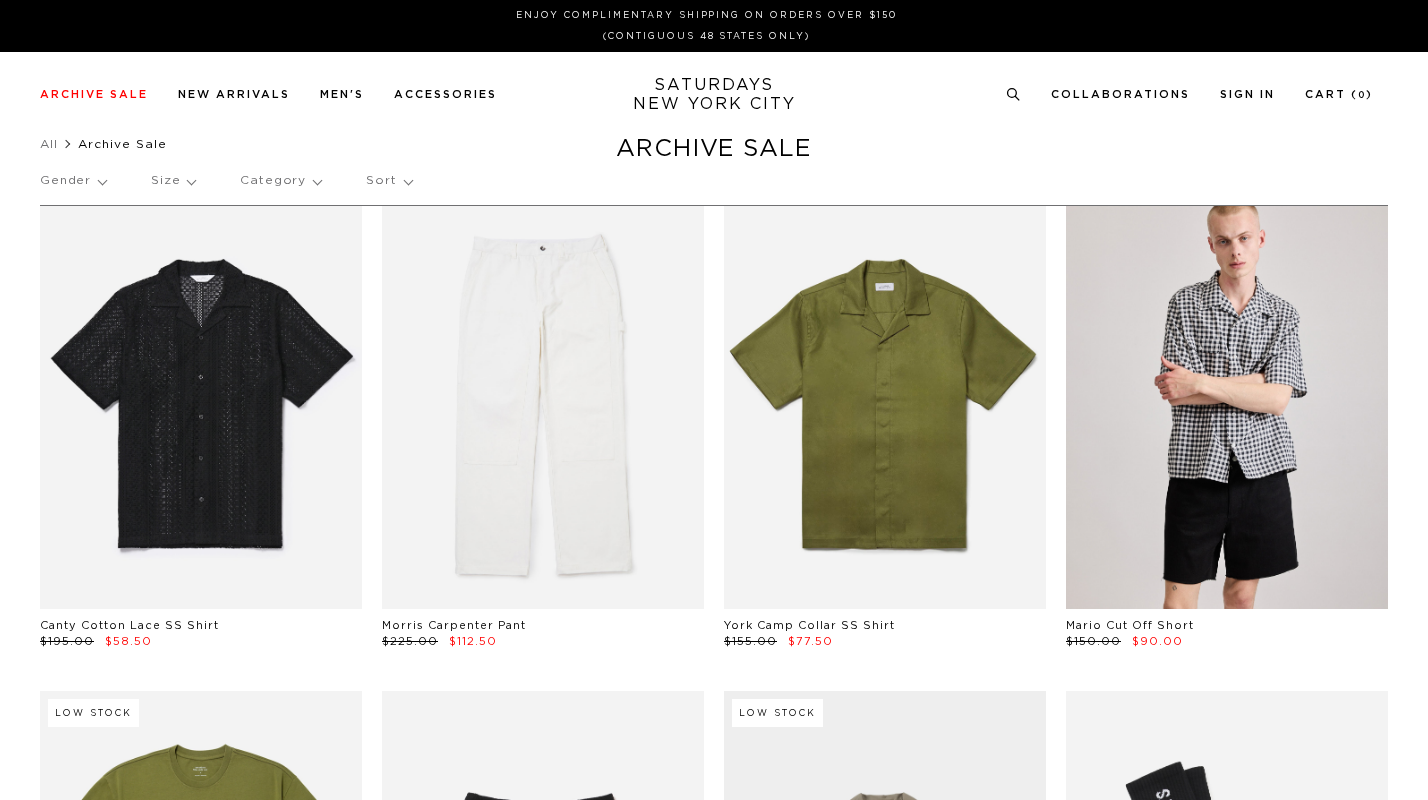 scroll, scrollTop: 0, scrollLeft: 0, axis: both 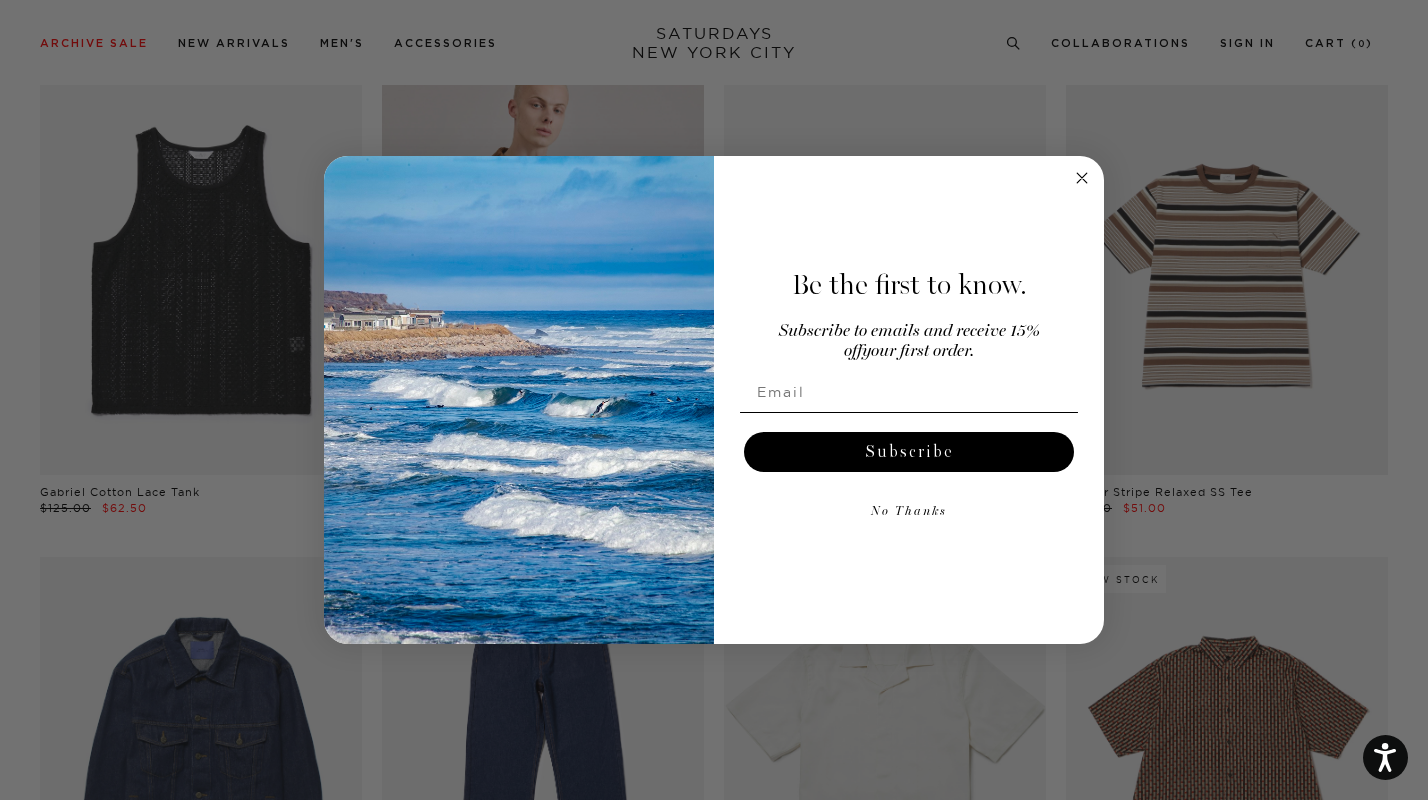 click on "No Thanks" at bounding box center (909, 512) 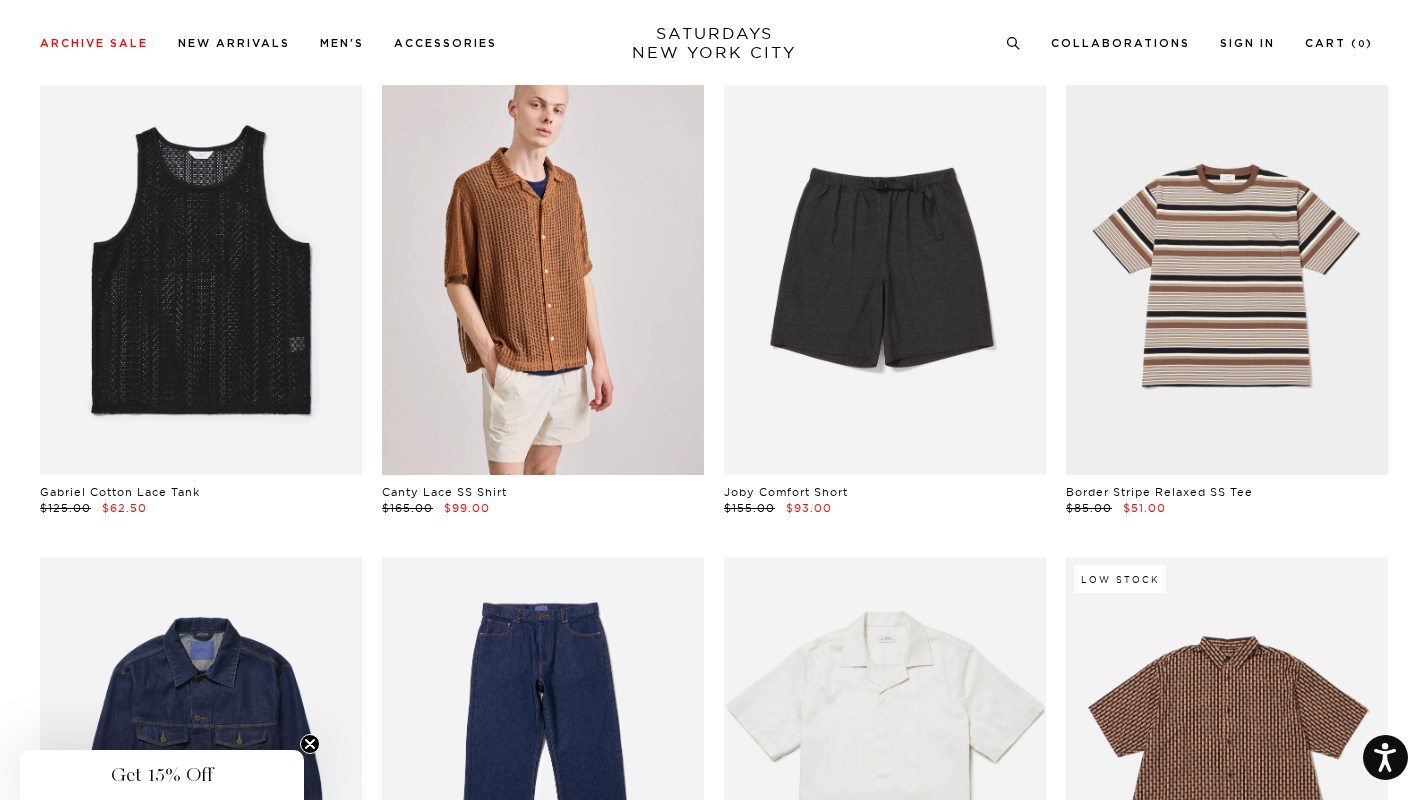 click on "Canty Cotton Lace SS Shirt   $195.00   $58.50                   Morris Carpenter Pant   $225.00   $112.50                   York Camp Collar SS Shirt   $155.00   $77.50                   Mario Cut Off Short   $150.00   $90.00     Low Stock               SNYC Relaxed Fit SS Tee   $58.00   $29.00                   Balugo Ripstop Cargo Short   $145.00   $87.00     Low Stock               Hester Cuba SS Shirt   $175.00   $87.50                   Logo Sock   $20.00   $10.00                   Gabriel Cotton Lace Tank   $125.00   $62.50                   Canty Lace SS Shirt   $165.00   $99.00                   Joby Comfort Short   $155.00   $93.00                   Border Stripe Relaxed SS Tee   $85.00   $51.00                   Denim Jacket   $235.00   $117.50                   Denim Pant   $195.00   $97.50                   York Camp Collar SS Shirt   $155.00   $77.50     Low Stock               Bruce Broken Stripe SS Shirt   $165.00   $99.00                   Kenneth Mesh Knit Shirt   $195.00" at bounding box center (714, 23328) 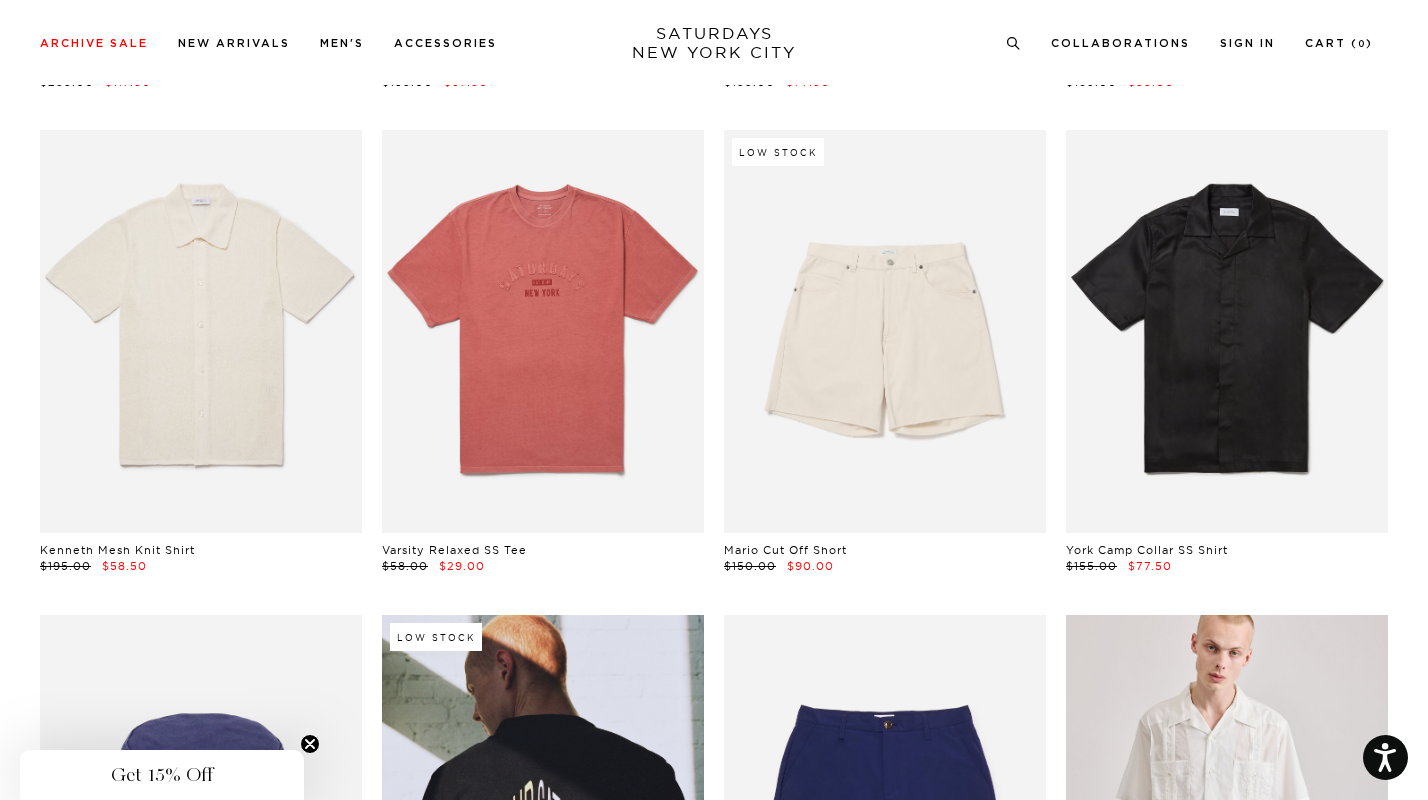 scroll, scrollTop: 1989, scrollLeft: 10, axis: both 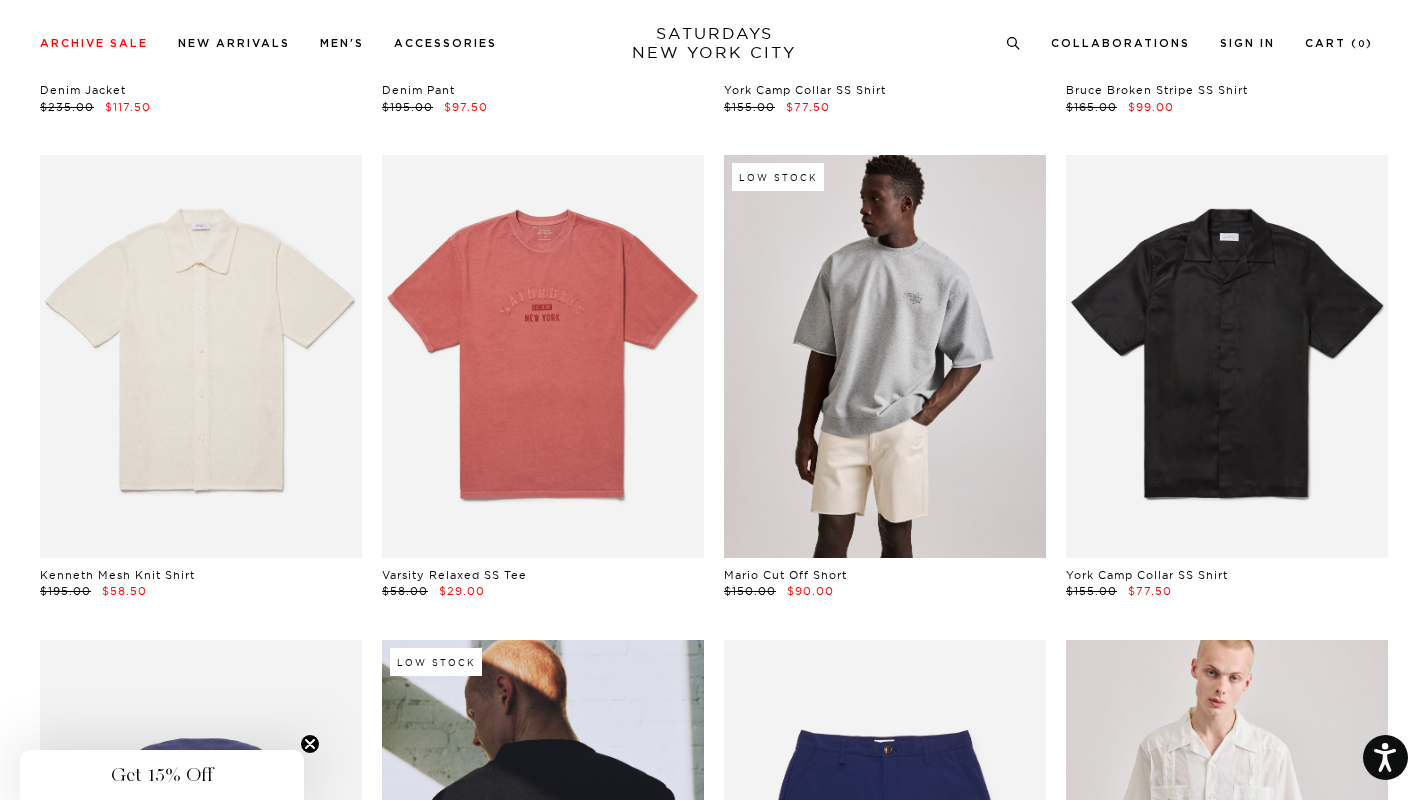 click at bounding box center (885, 356) 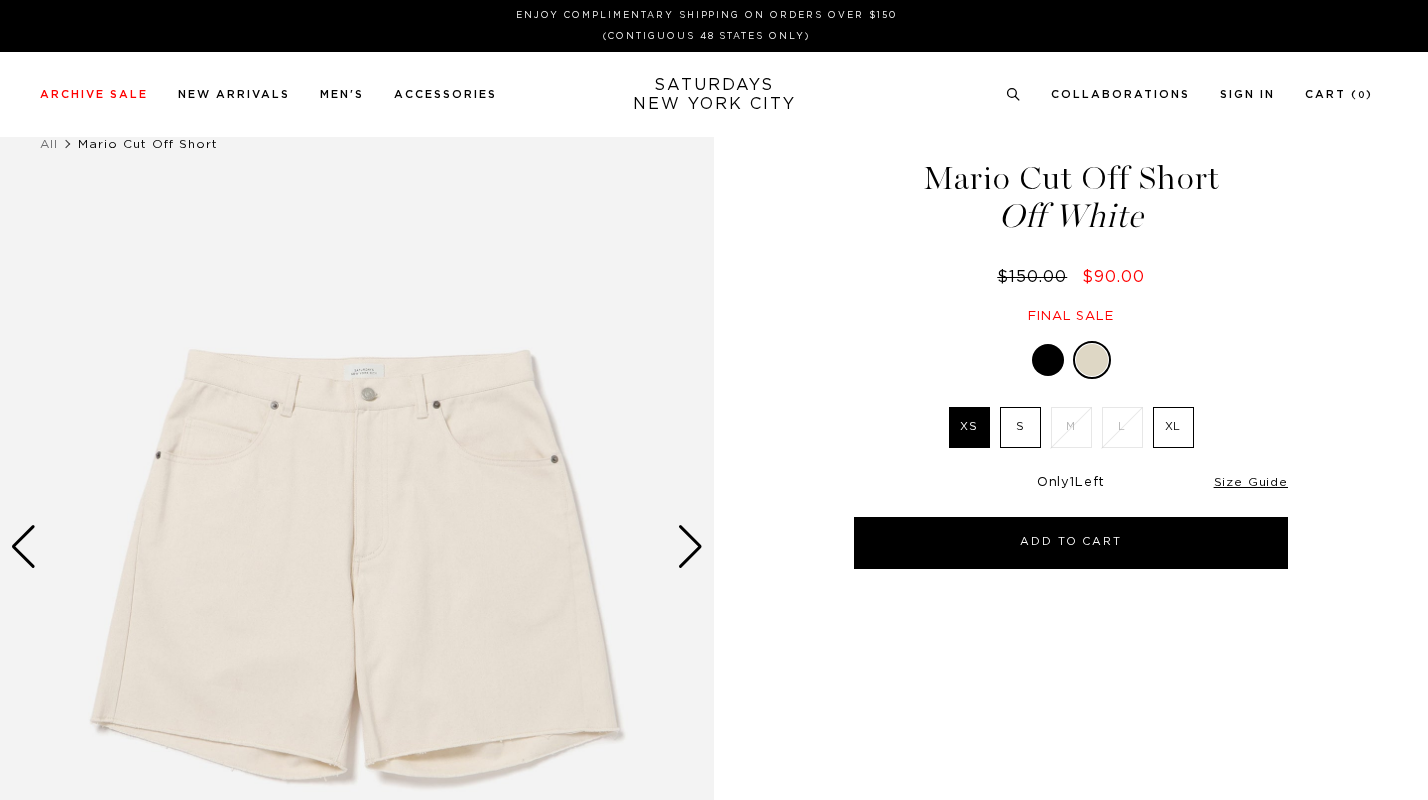 scroll, scrollTop: 0, scrollLeft: 0, axis: both 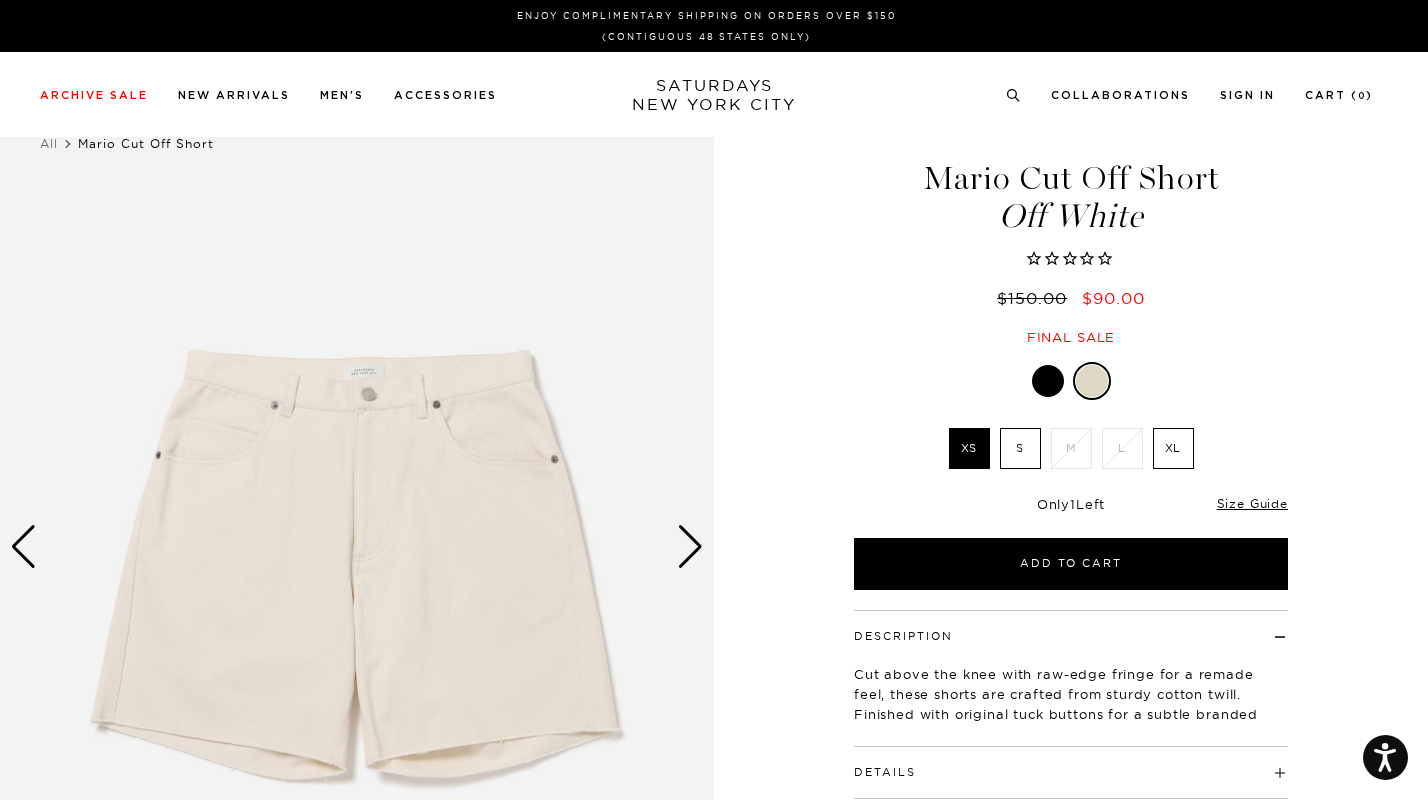 click at bounding box center [1048, 381] 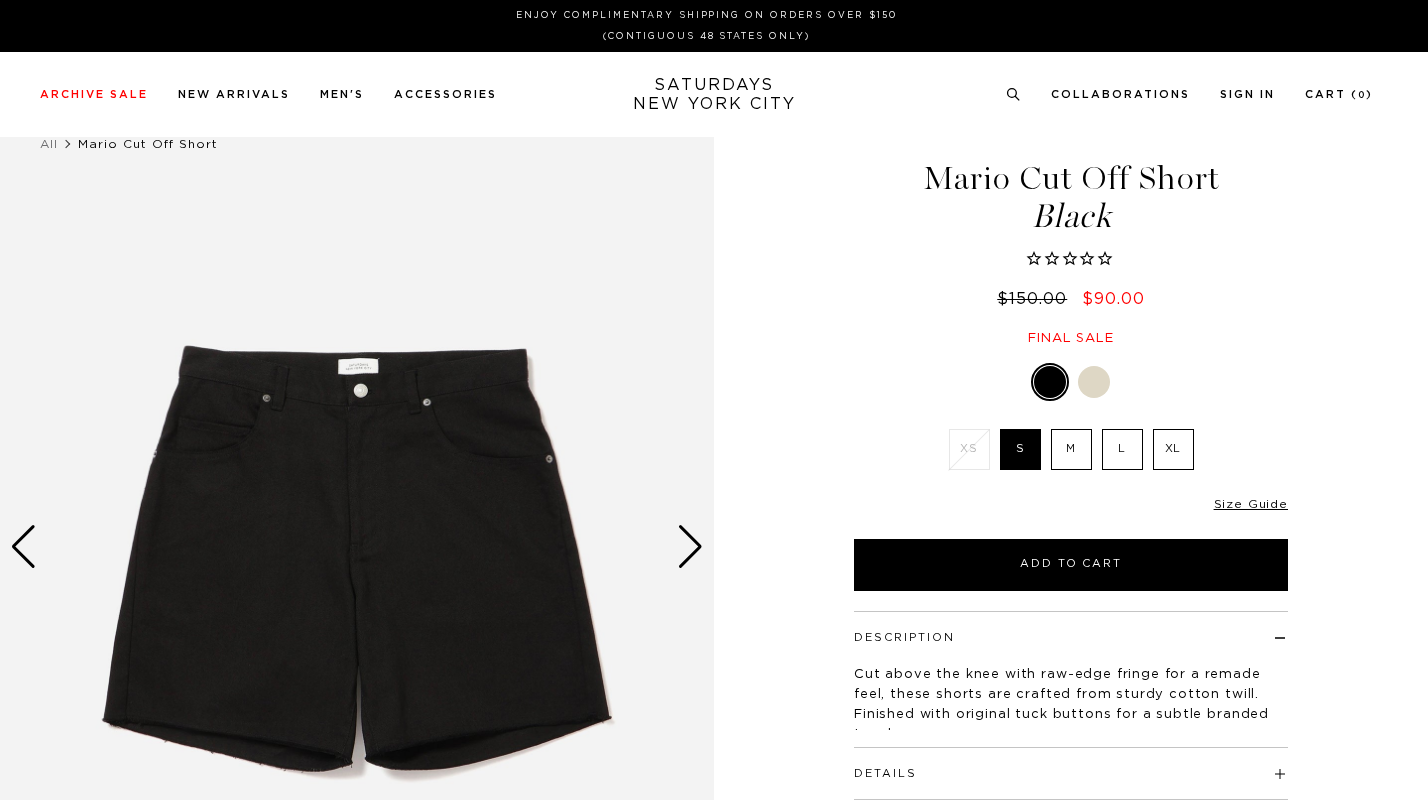 scroll, scrollTop: 0, scrollLeft: 0, axis: both 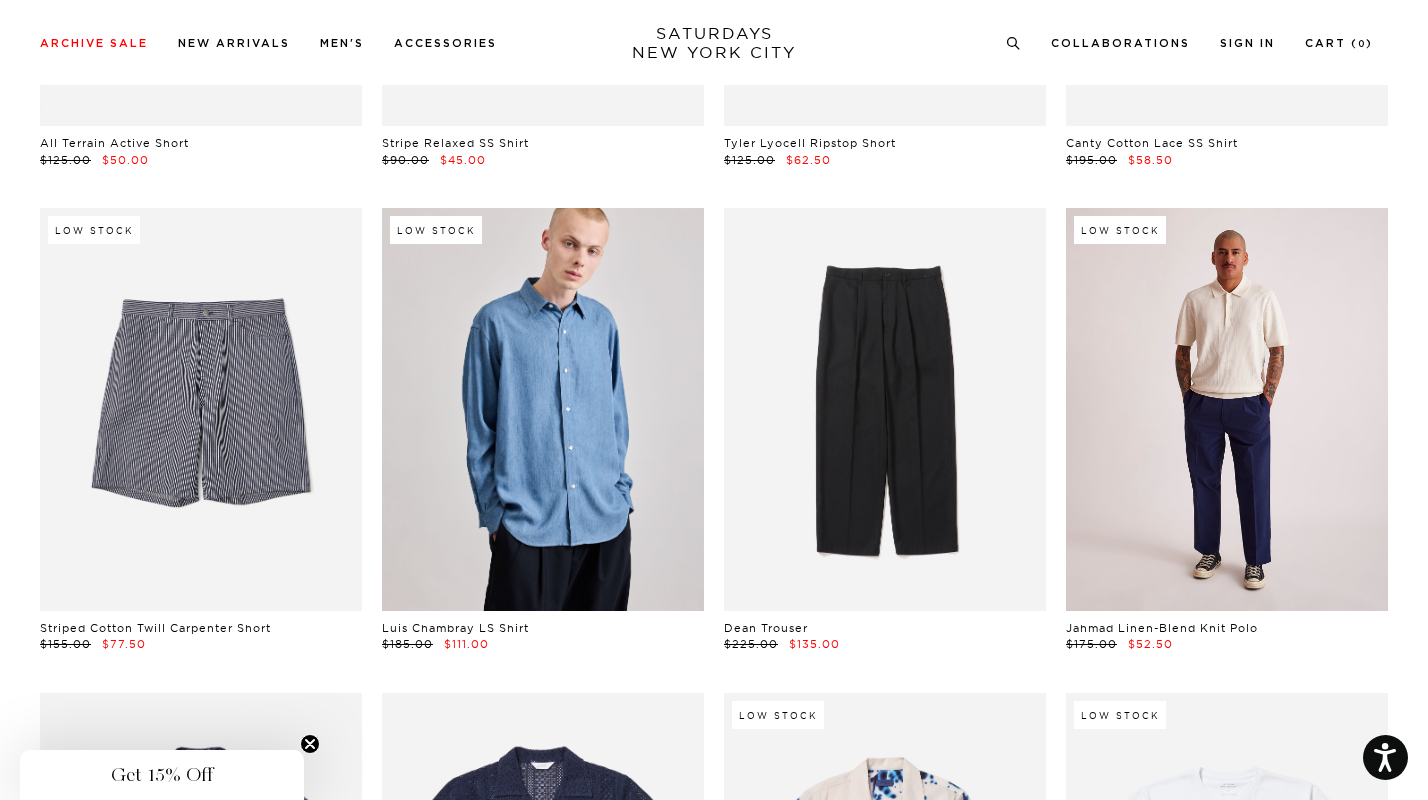 click at bounding box center [1227, 409] 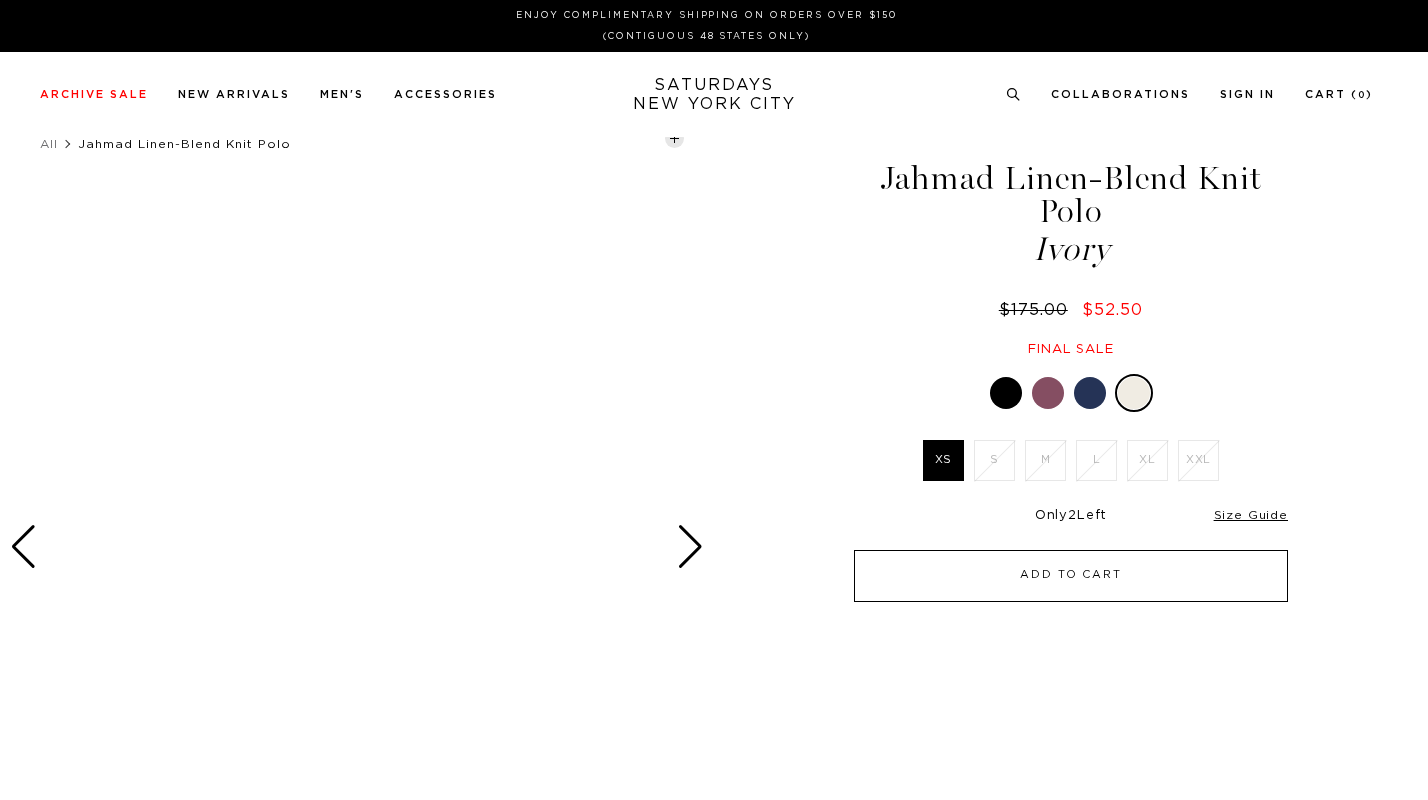 scroll, scrollTop: 0, scrollLeft: 0, axis: both 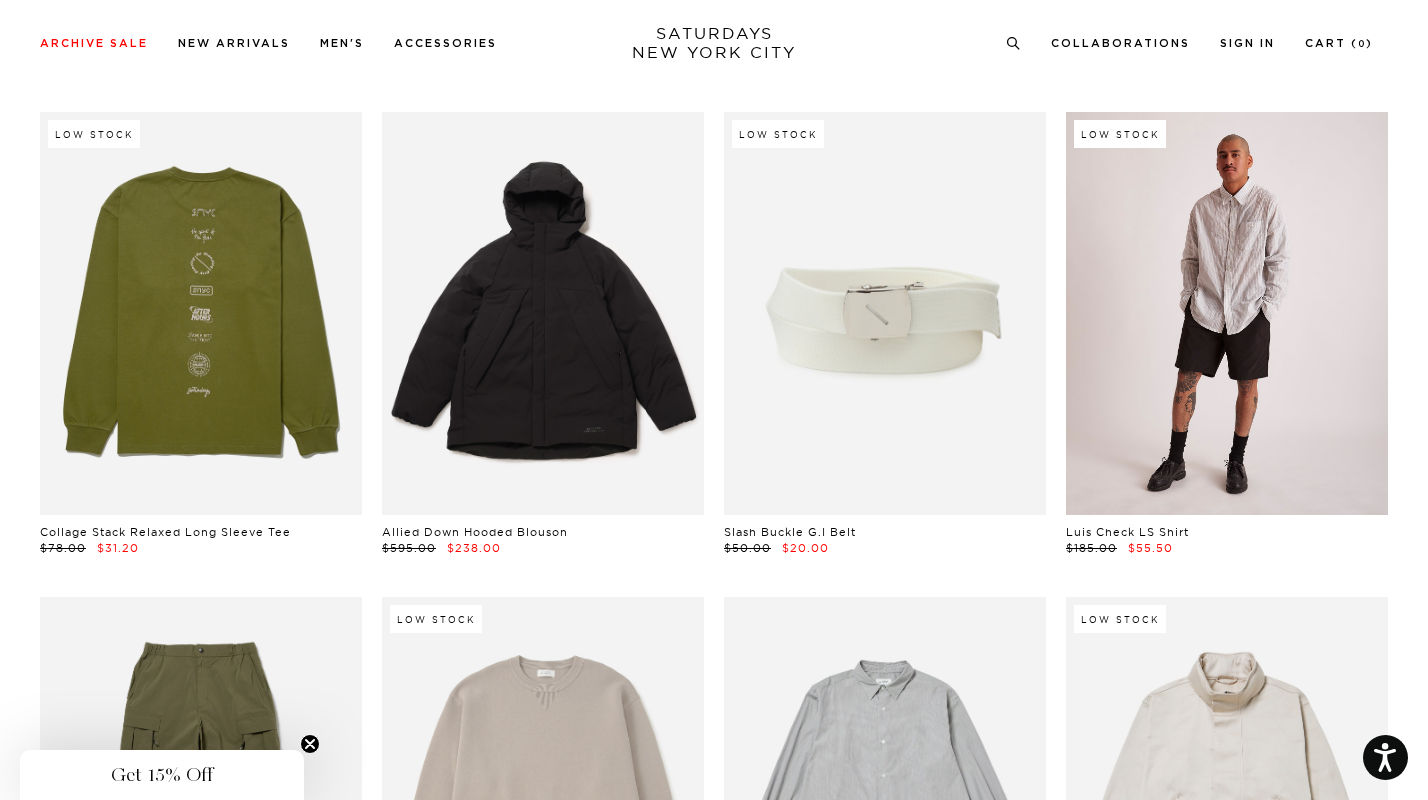 click at bounding box center (1227, 313) 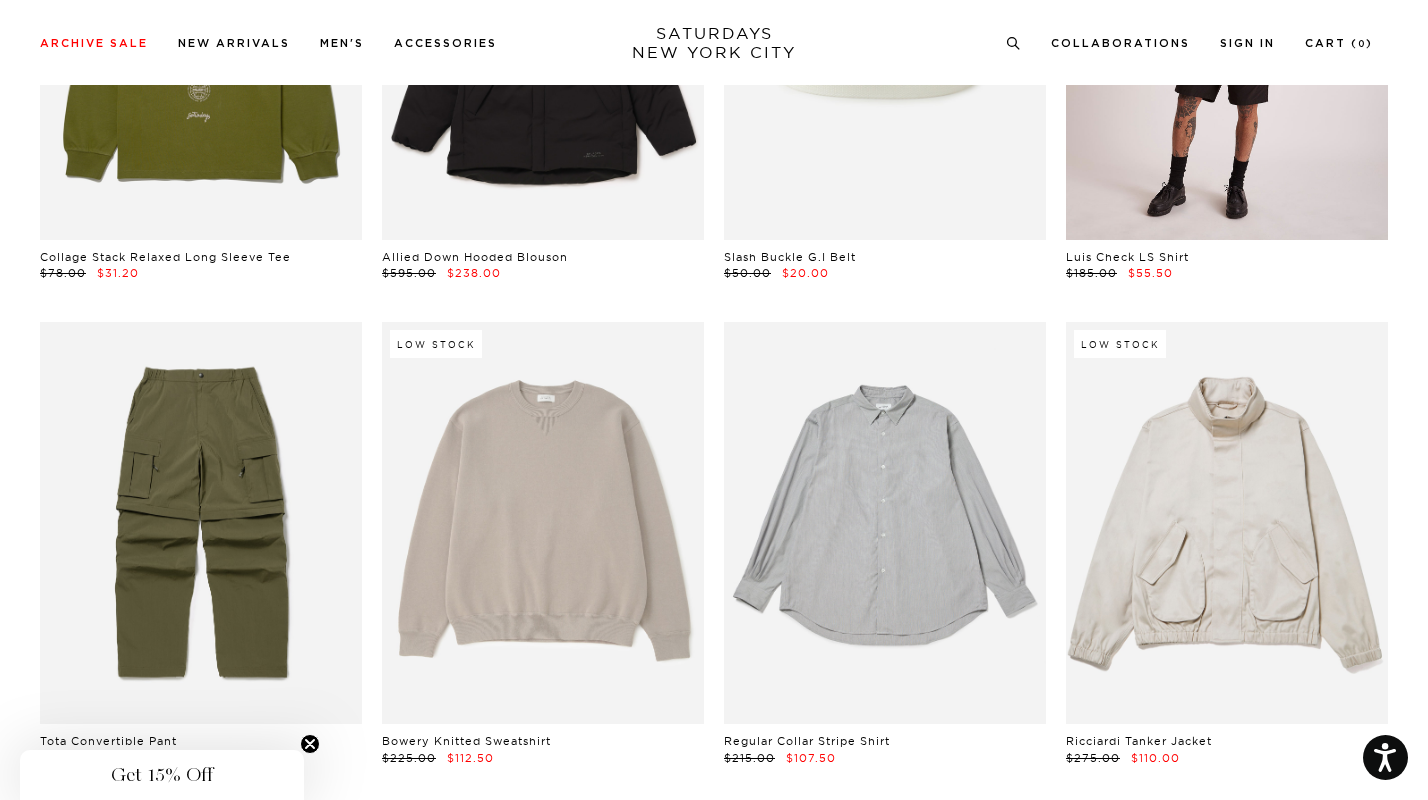 scroll, scrollTop: 25710, scrollLeft: 12, axis: both 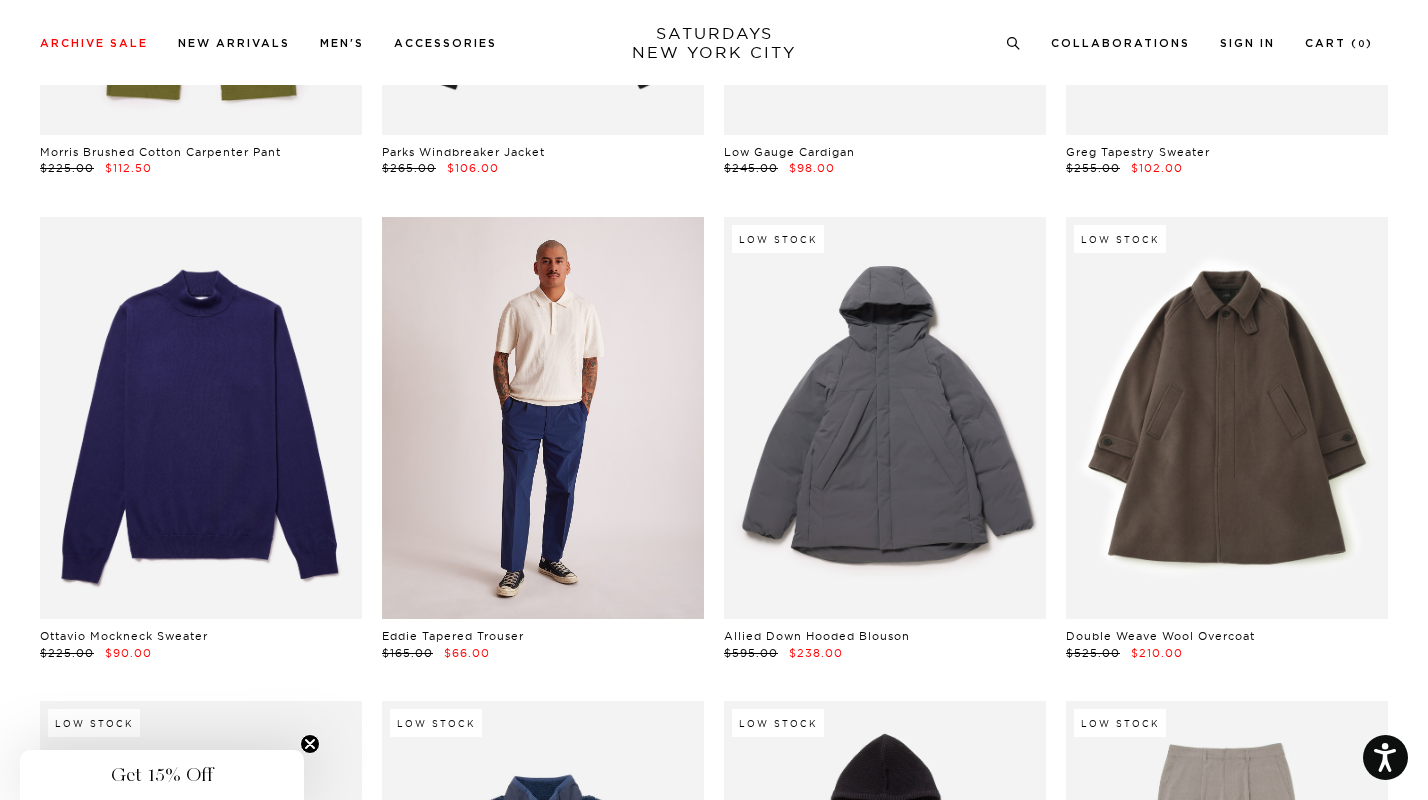 click at bounding box center [543, 418] 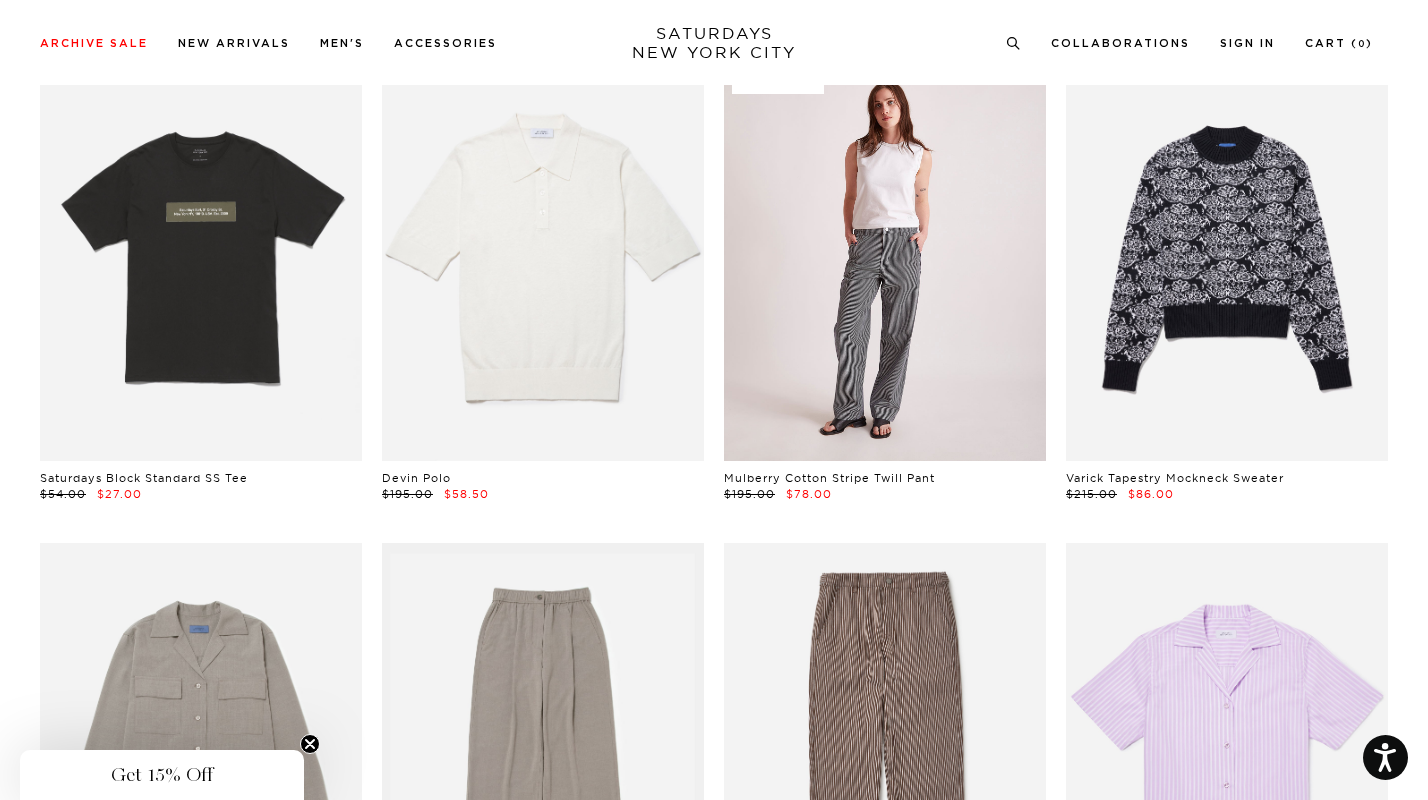 scroll, scrollTop: 42786, scrollLeft: 9, axis: both 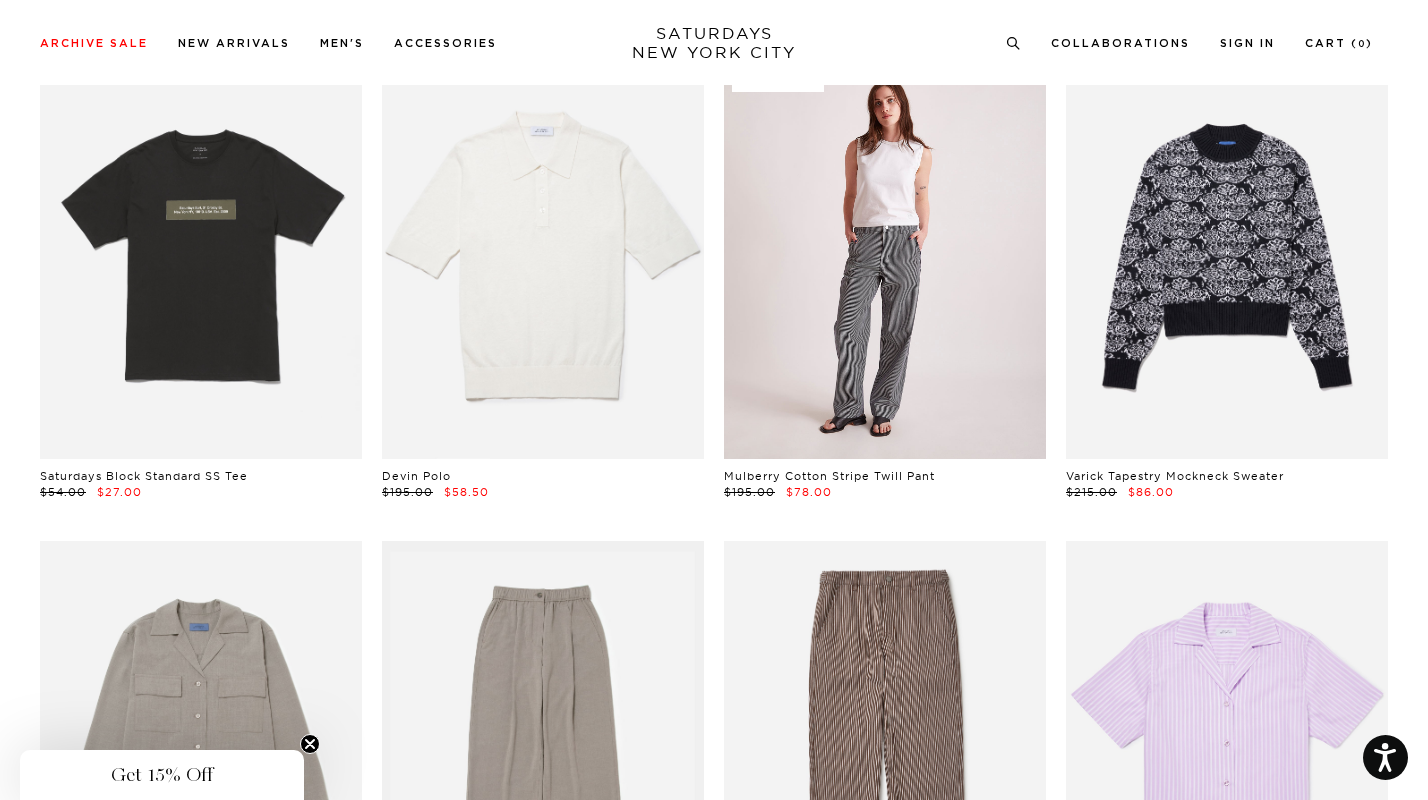 click at bounding box center [885, 257] 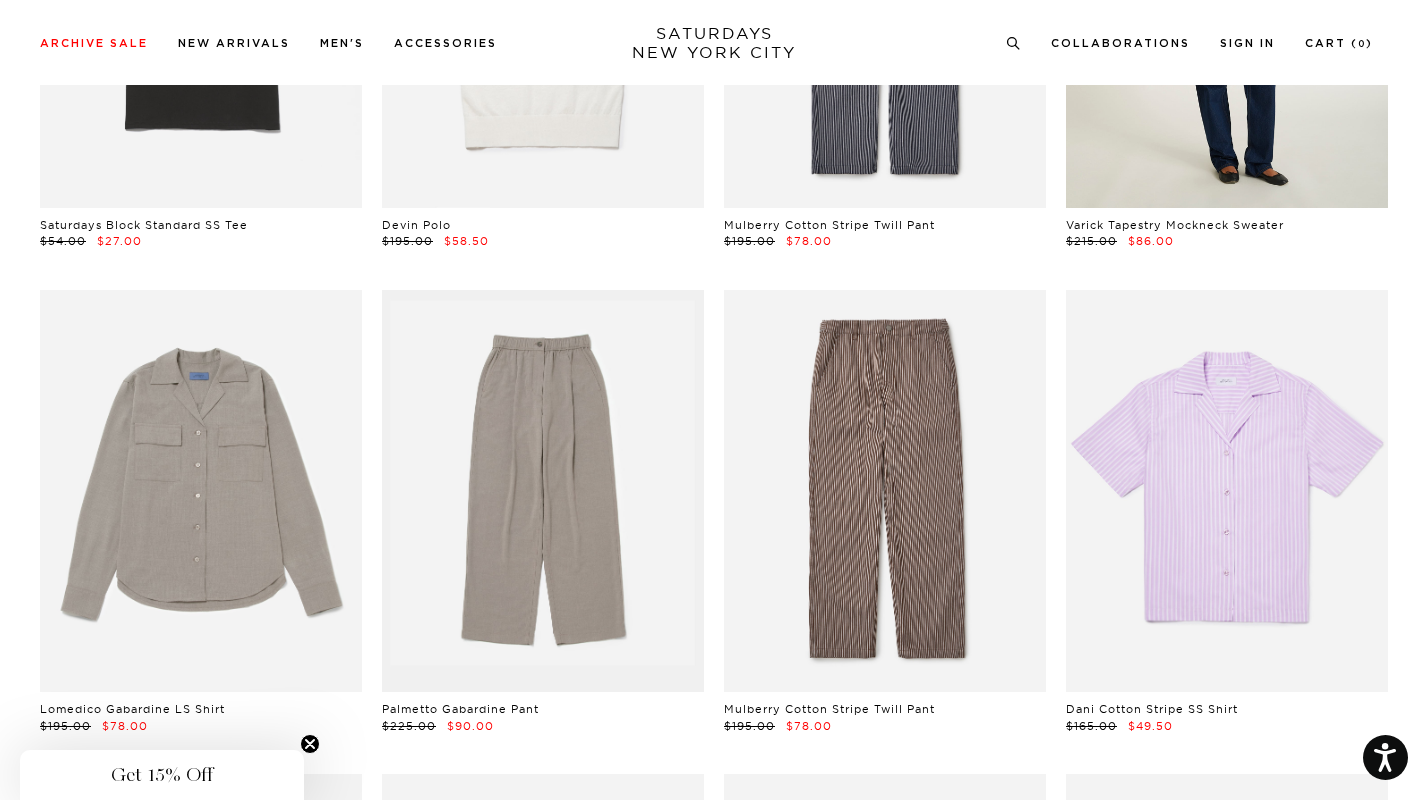 scroll, scrollTop: 43038, scrollLeft: 9, axis: both 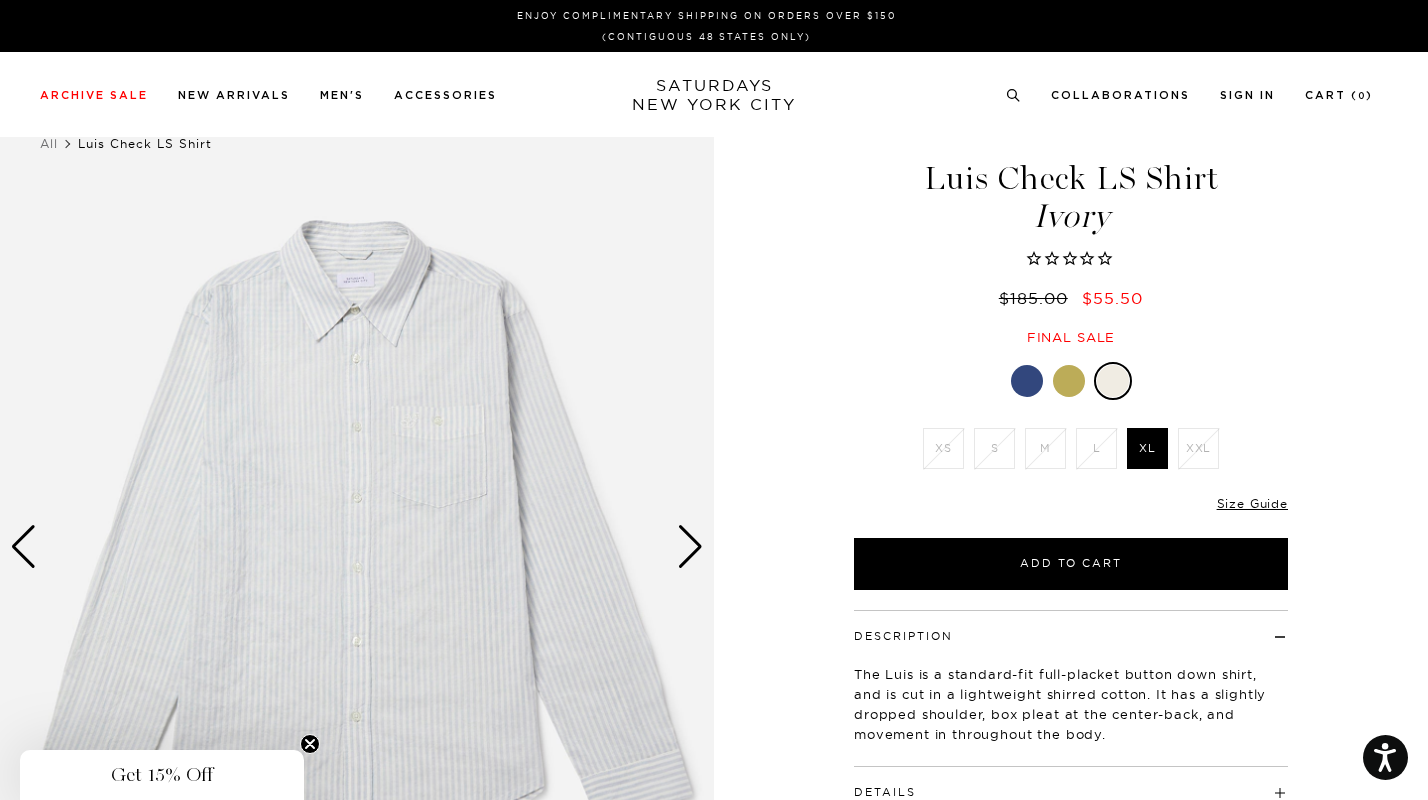 click at bounding box center [1069, 381] 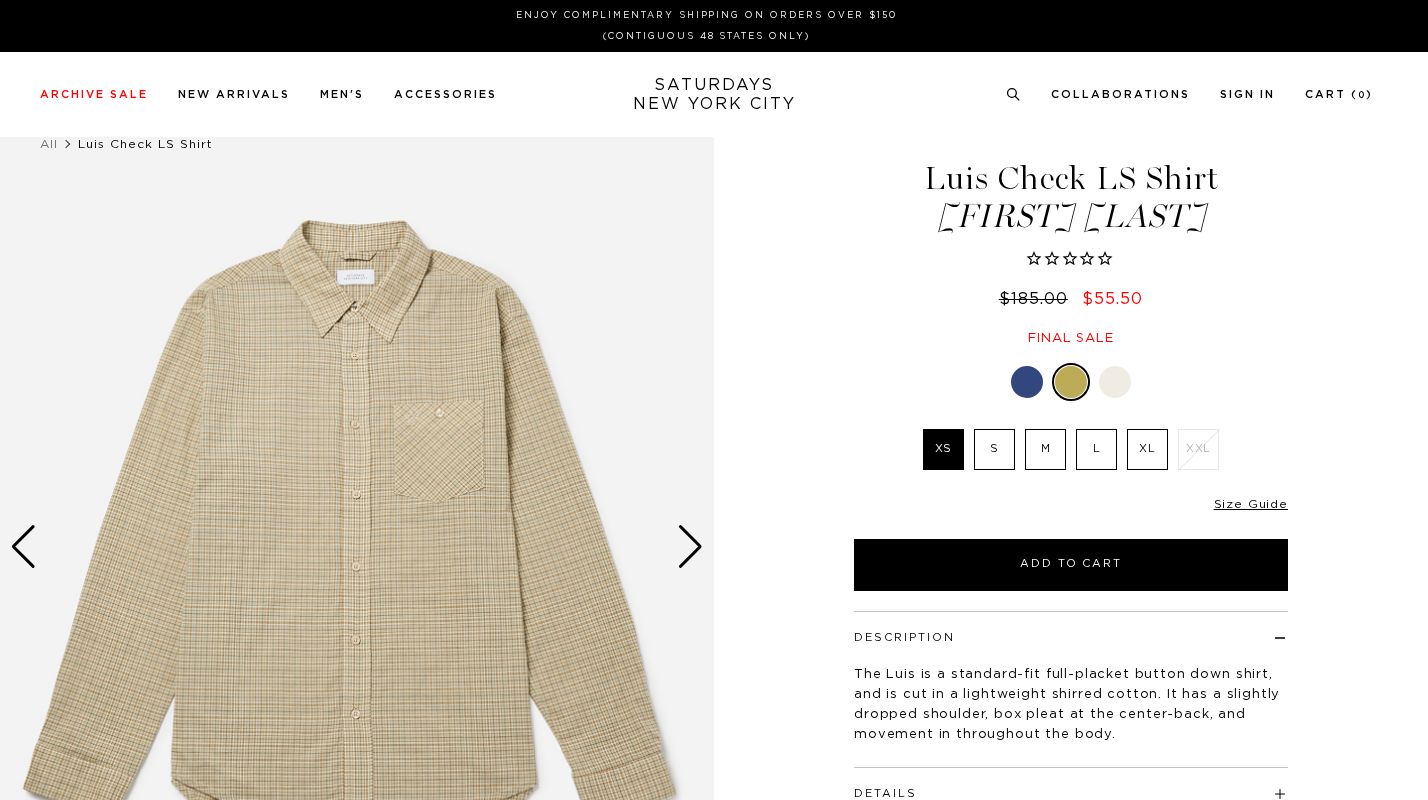scroll, scrollTop: 0, scrollLeft: 0, axis: both 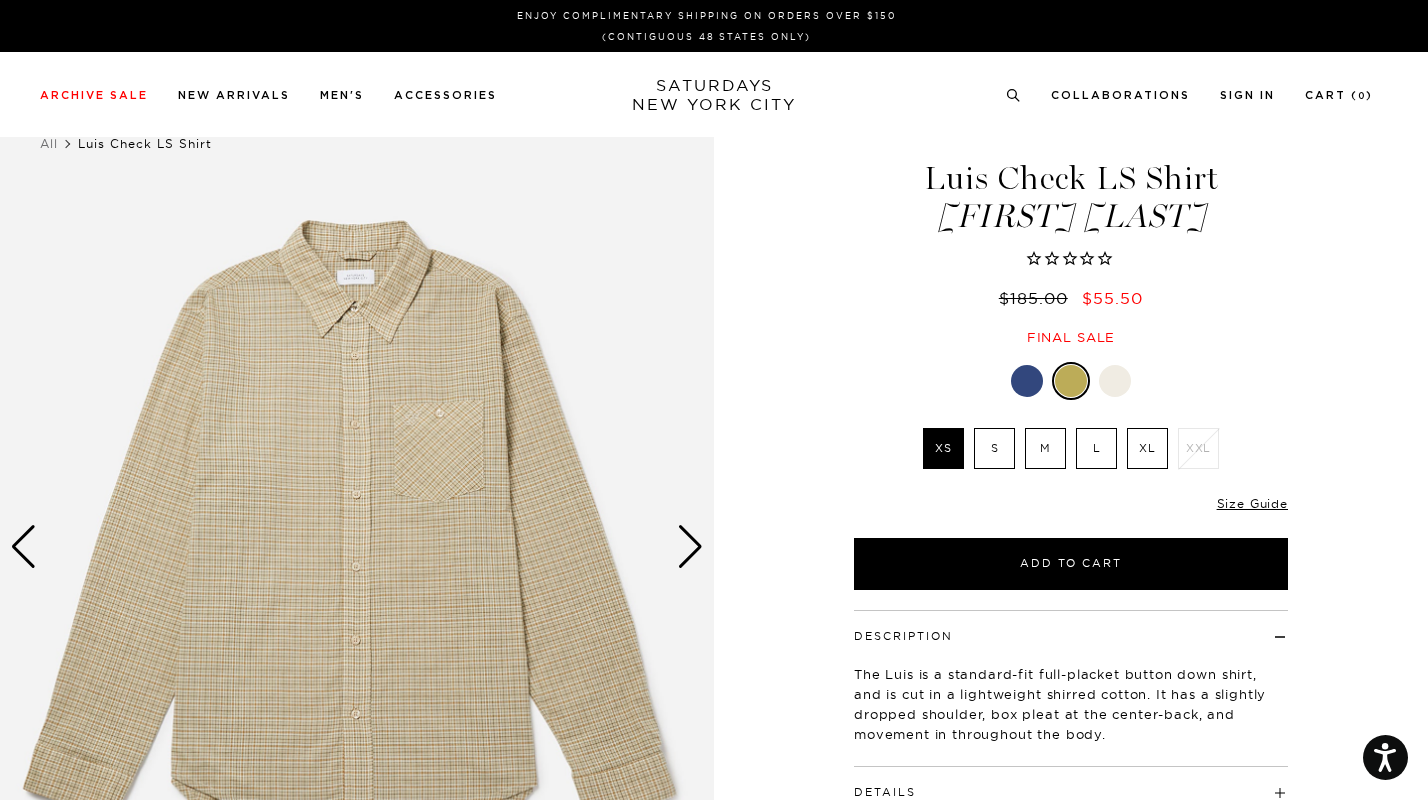 click at bounding box center (1027, 381) 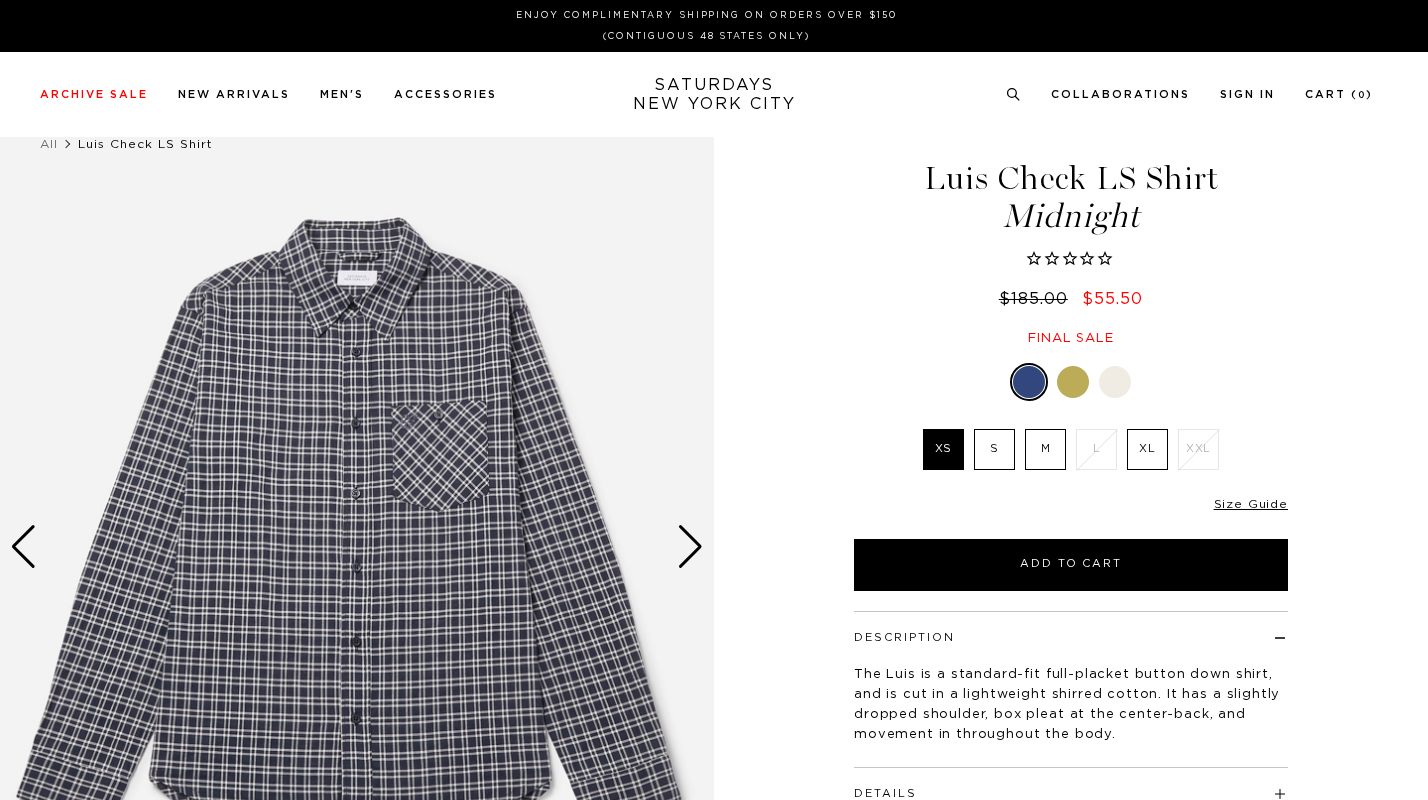 scroll, scrollTop: 0, scrollLeft: 0, axis: both 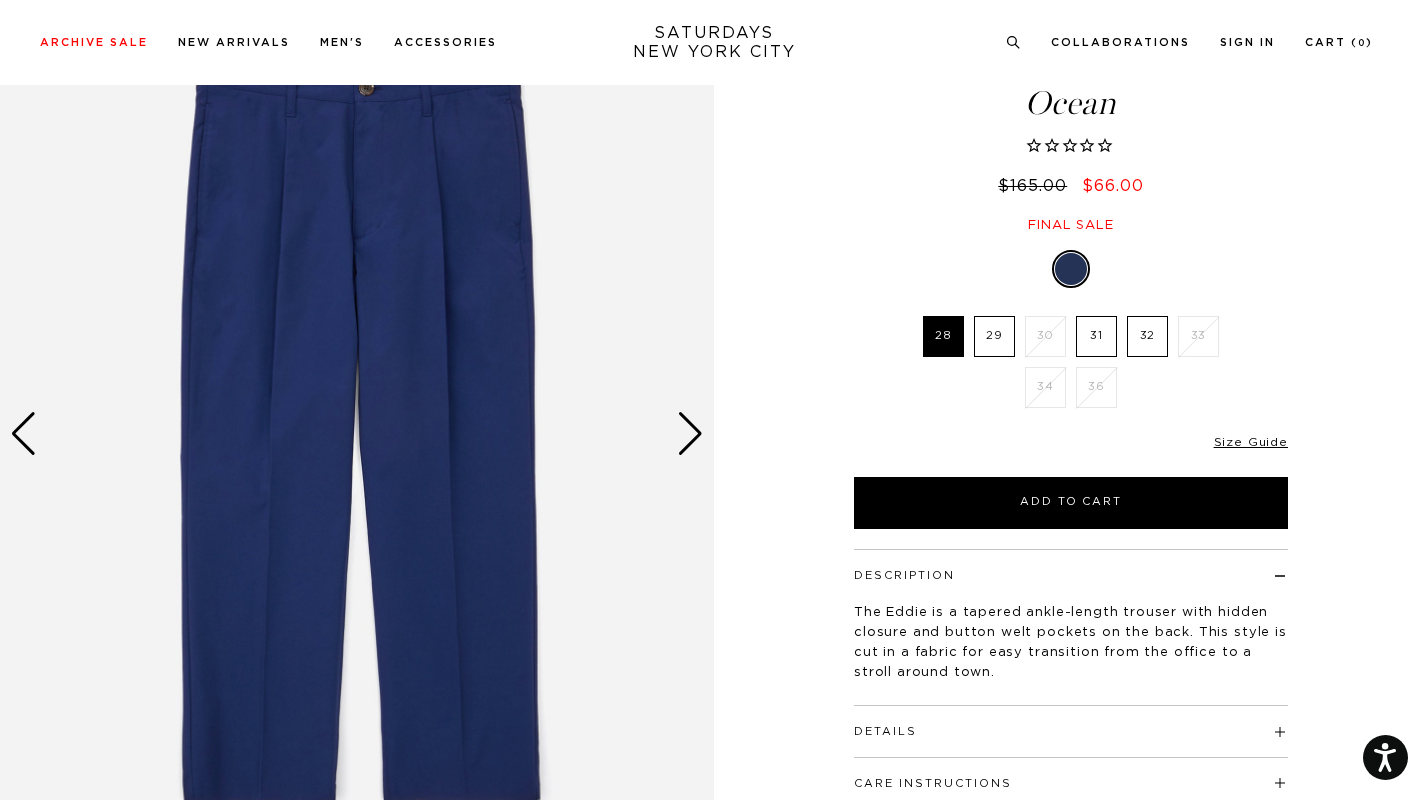 click at bounding box center [690, 434] 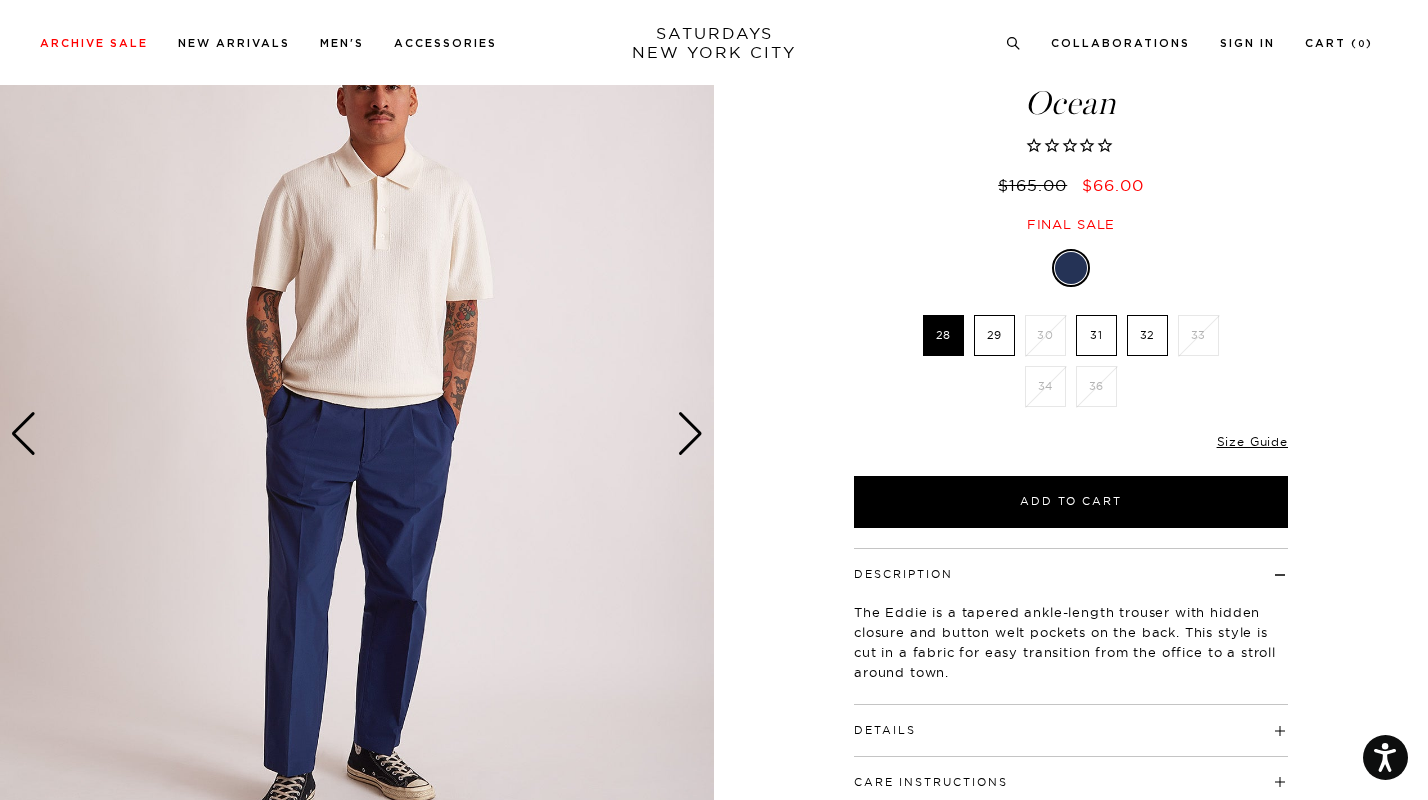 scroll, scrollTop: 0, scrollLeft: 0, axis: both 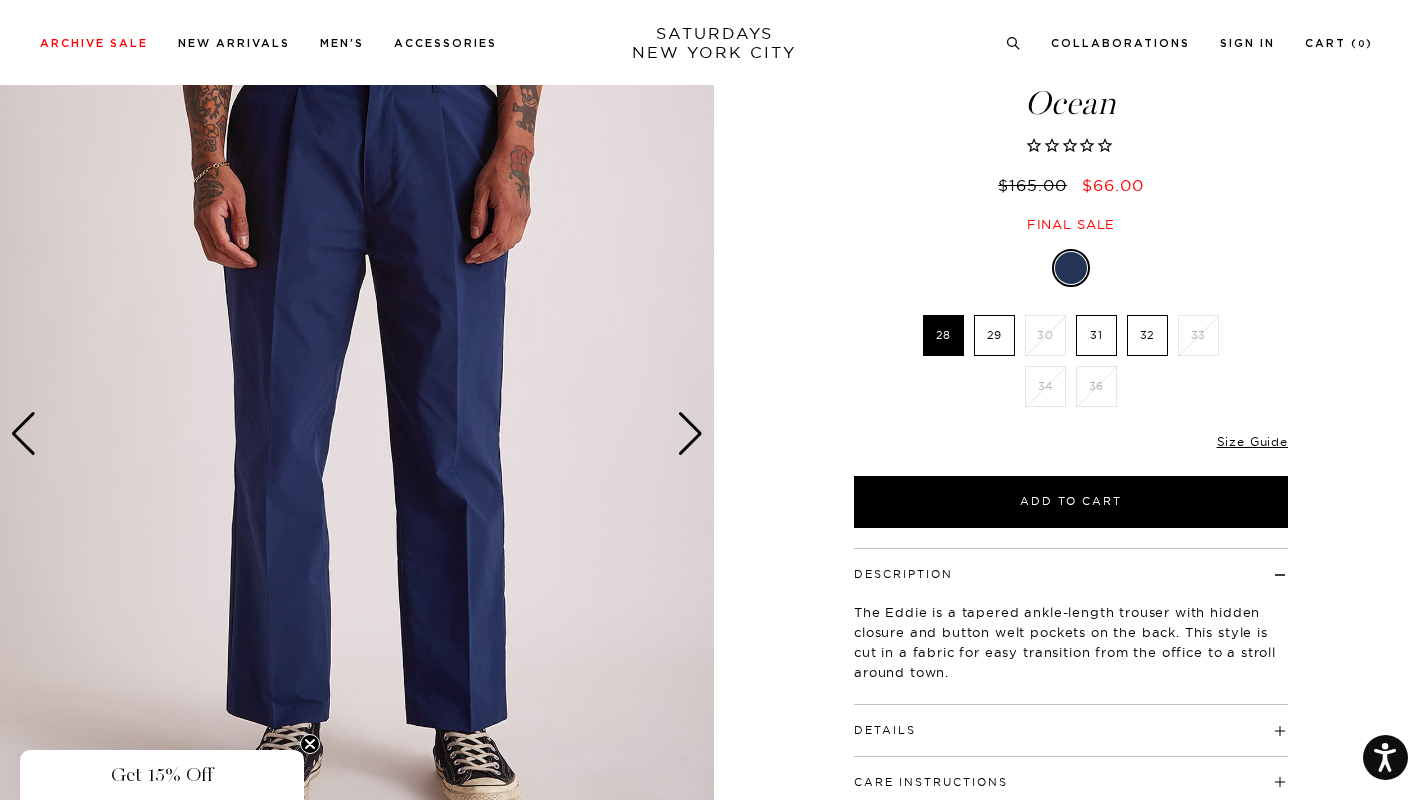 click at bounding box center (1071, 268) 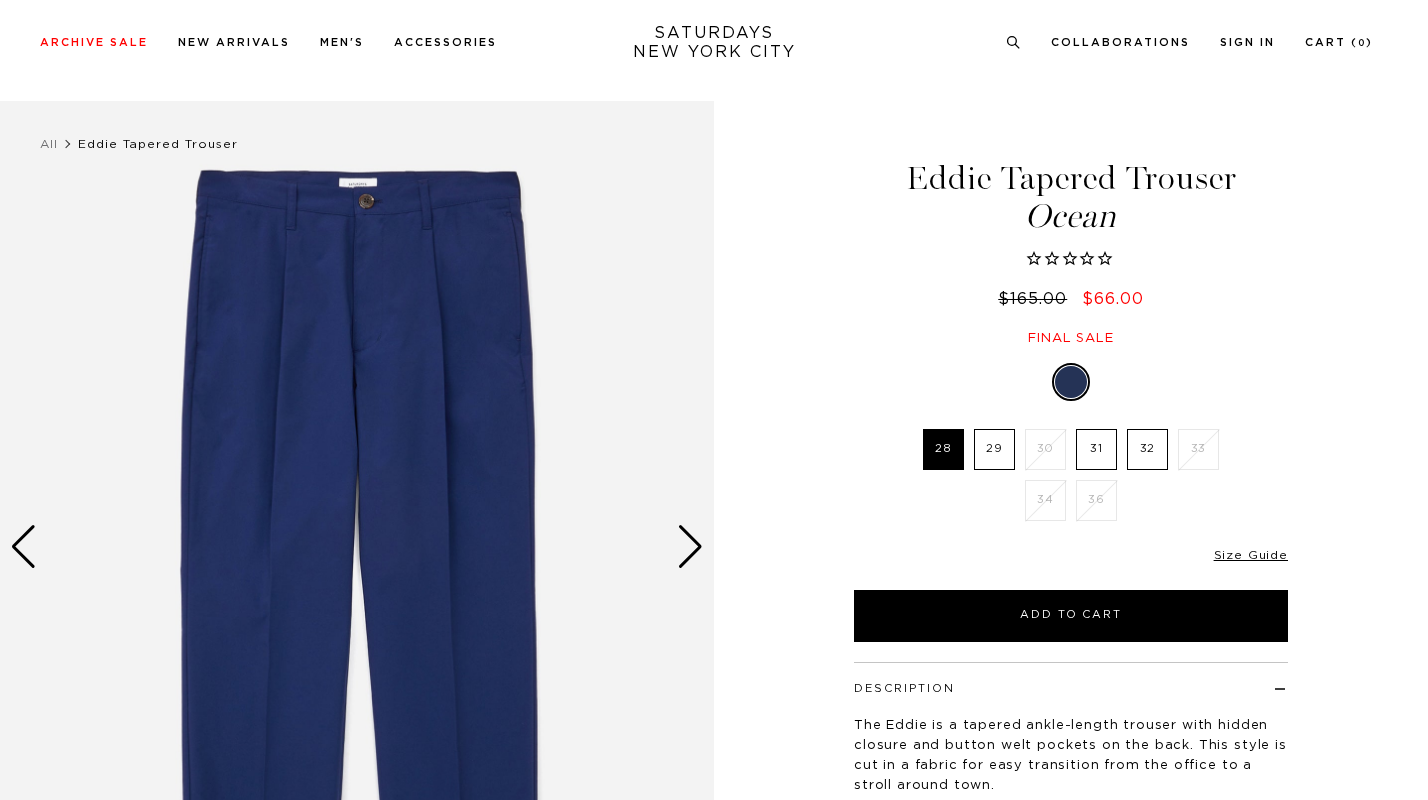 scroll, scrollTop: 220, scrollLeft: 0, axis: vertical 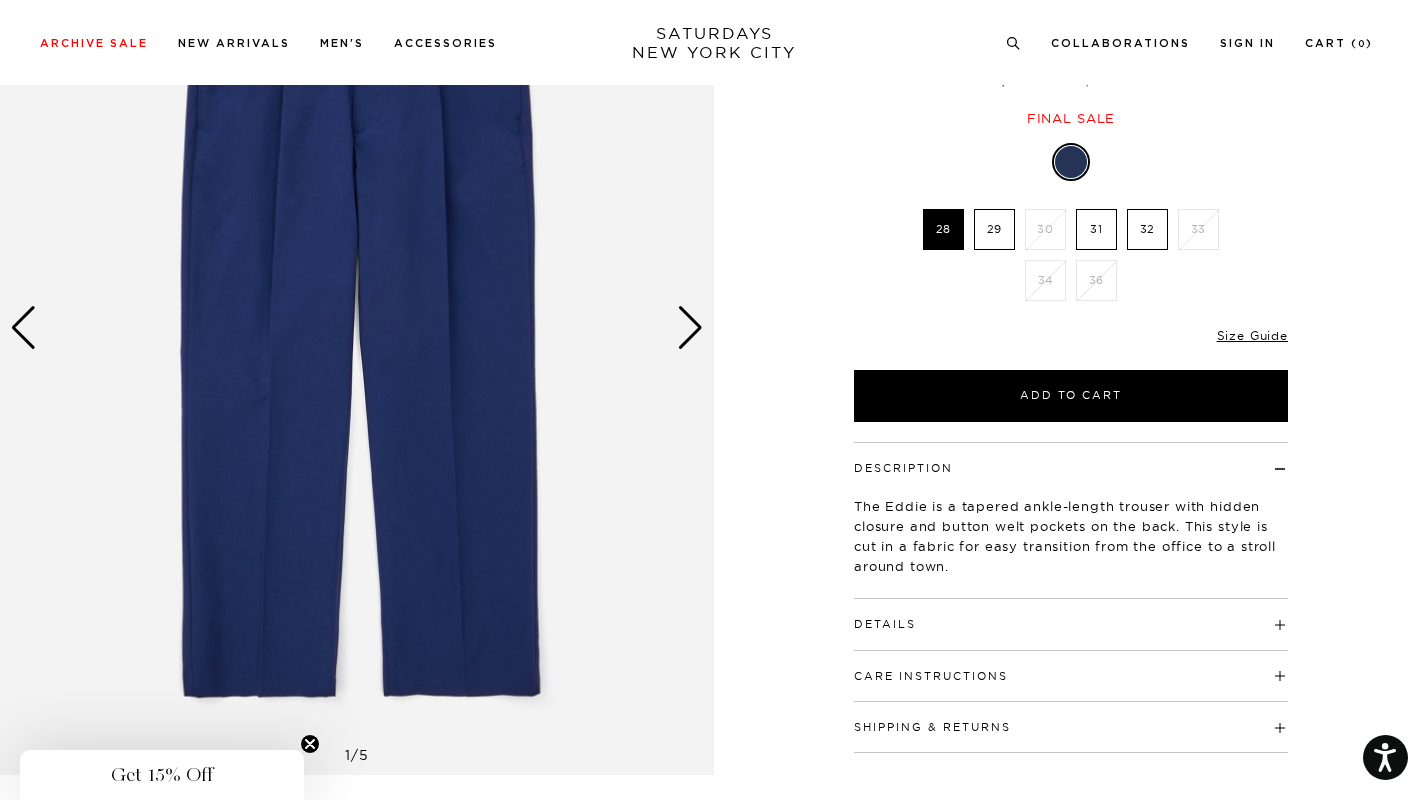 click at bounding box center [357, 328] 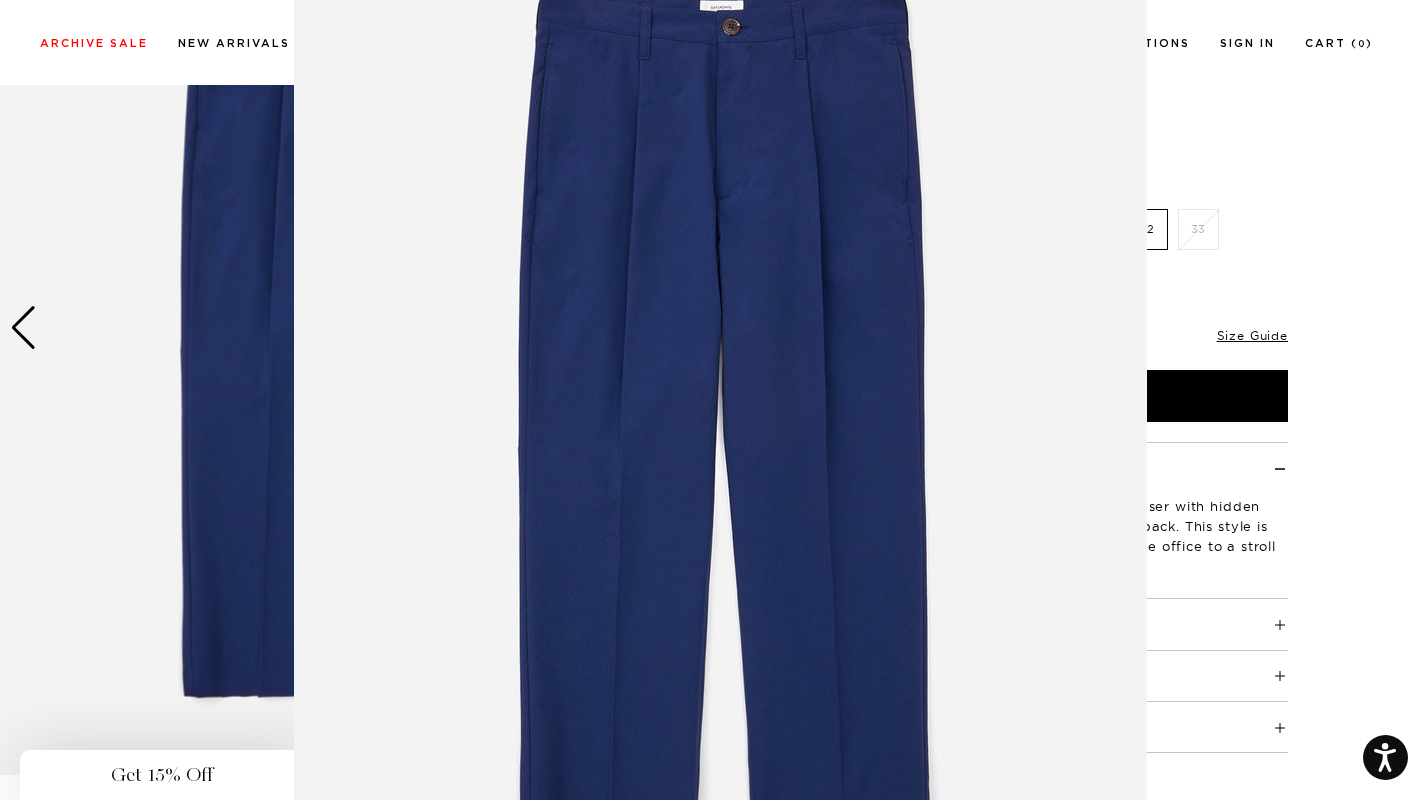 scroll, scrollTop: 89, scrollLeft: 0, axis: vertical 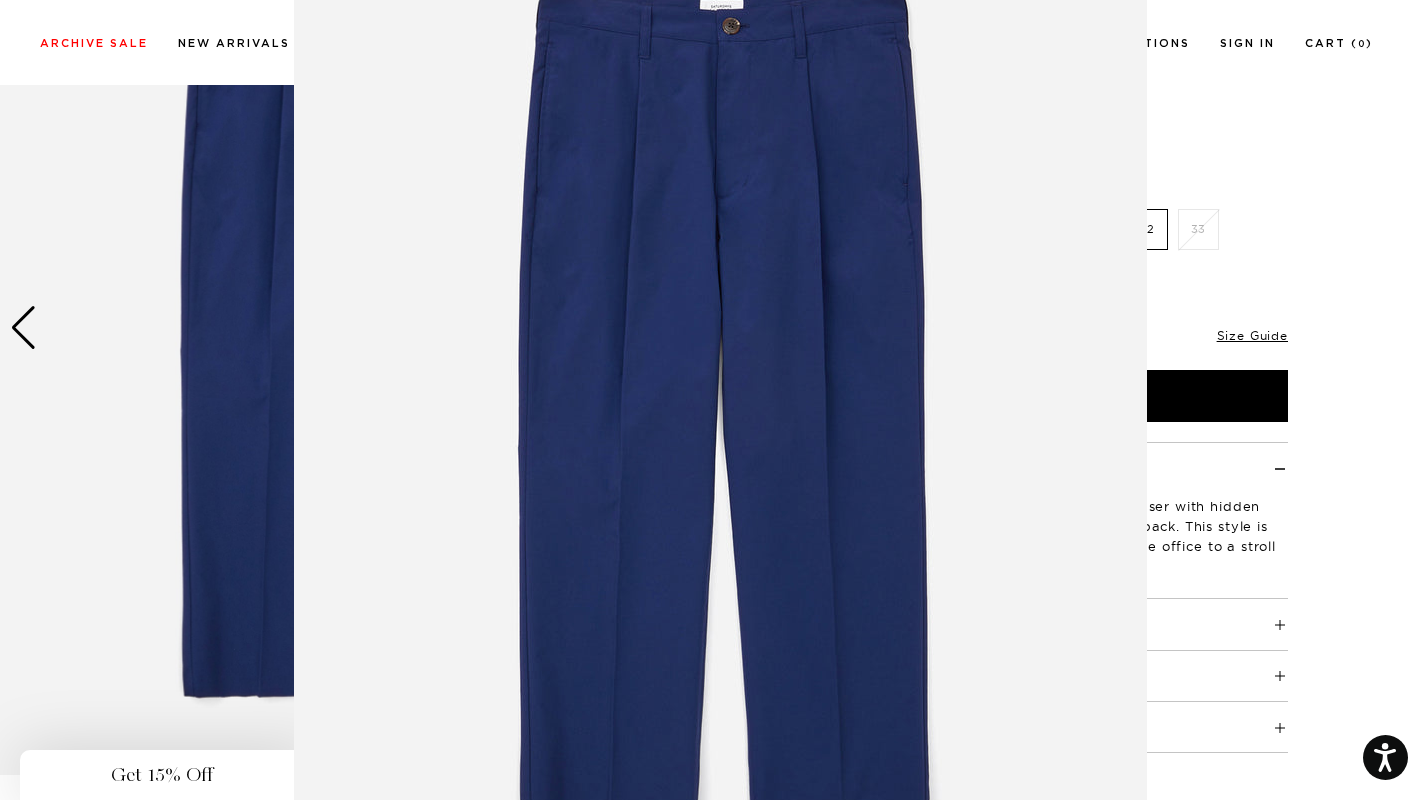 click at bounding box center [714, 400] 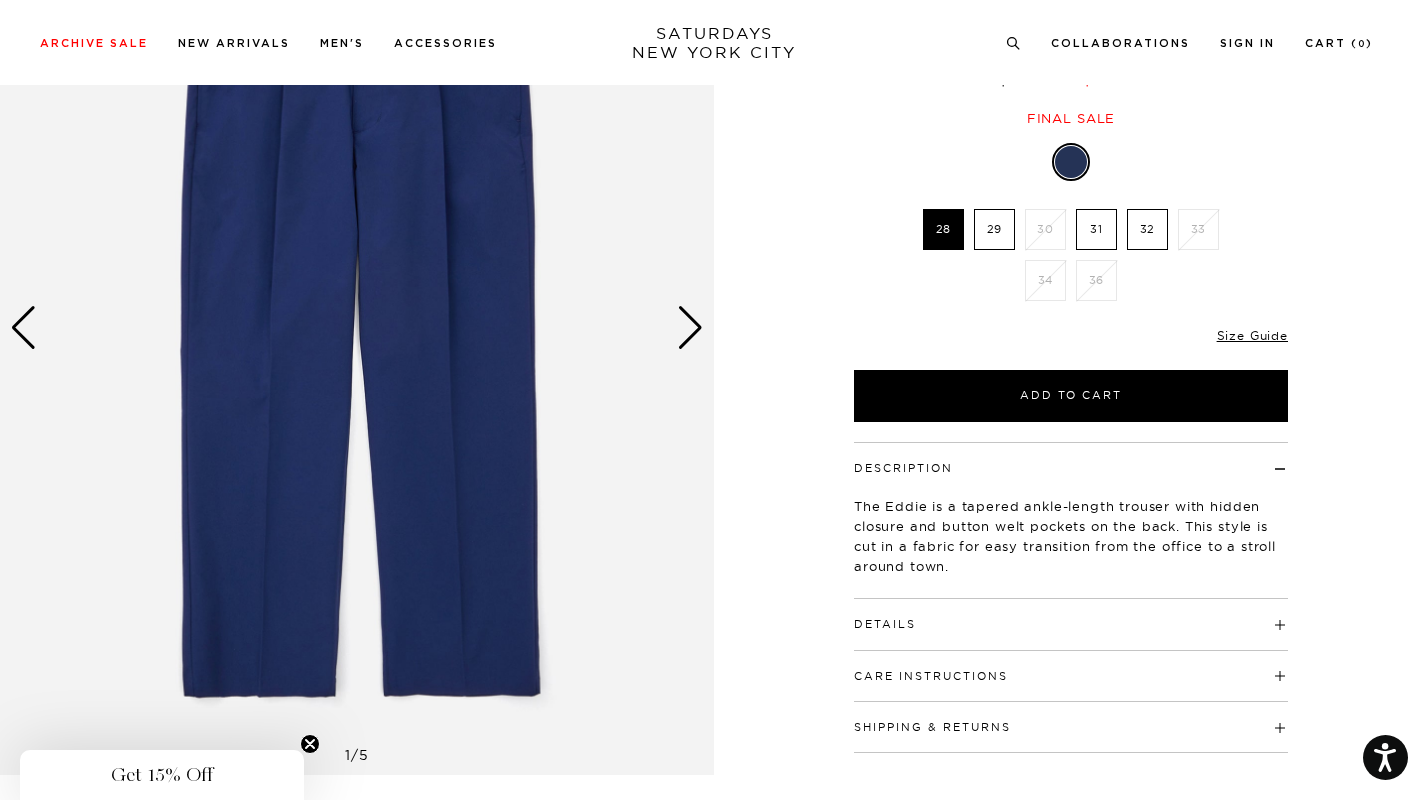 scroll, scrollTop: 0, scrollLeft: 0, axis: both 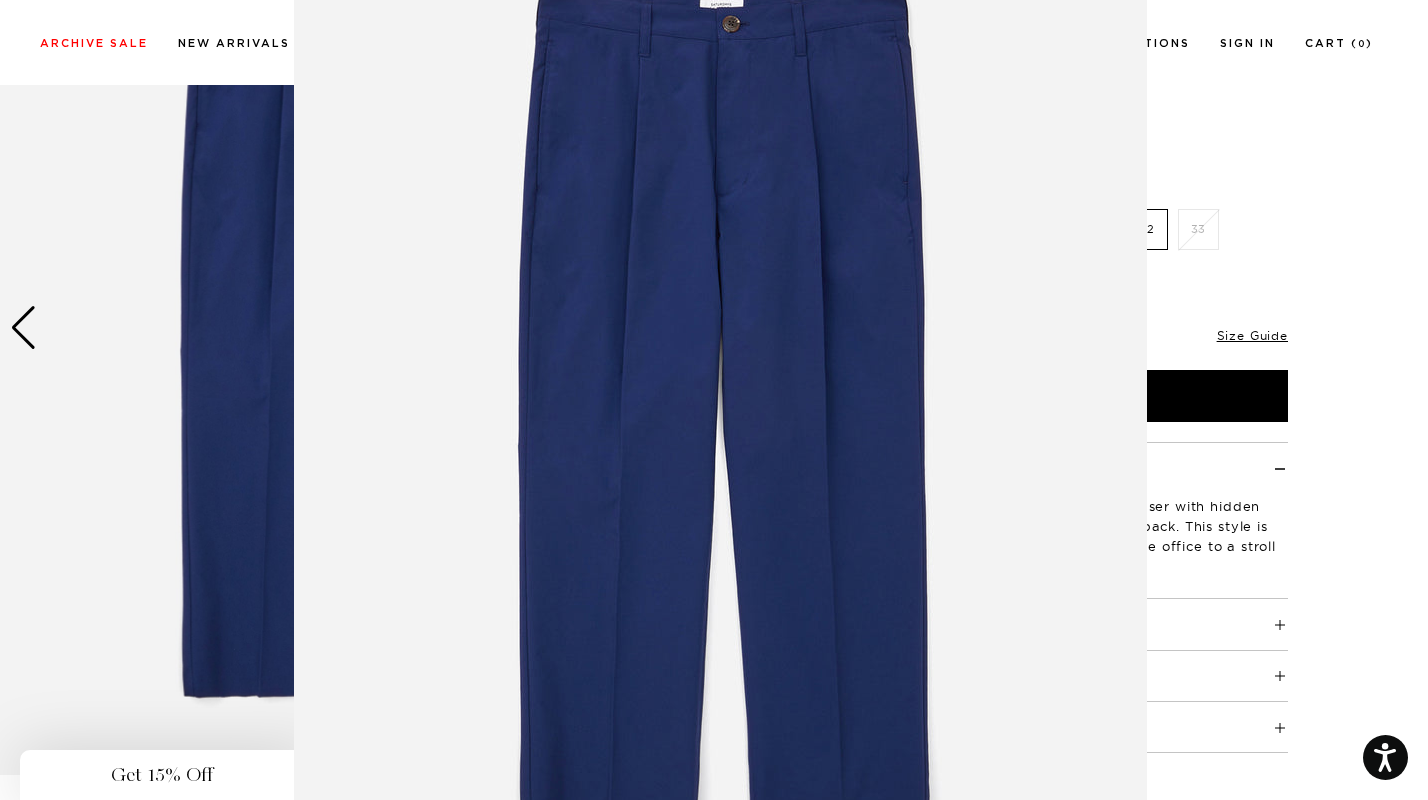click at bounding box center [720, 421] 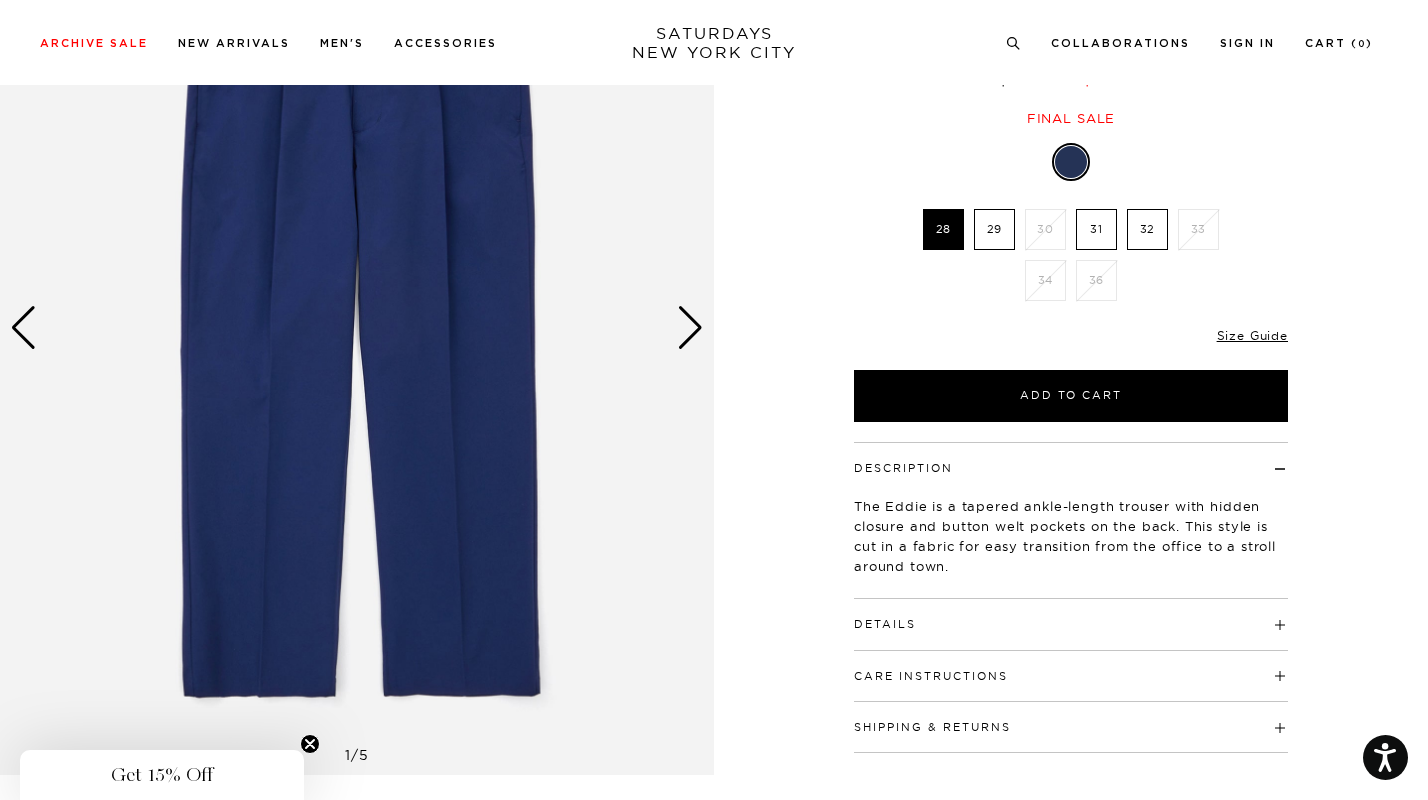 scroll, scrollTop: 0, scrollLeft: 0, axis: both 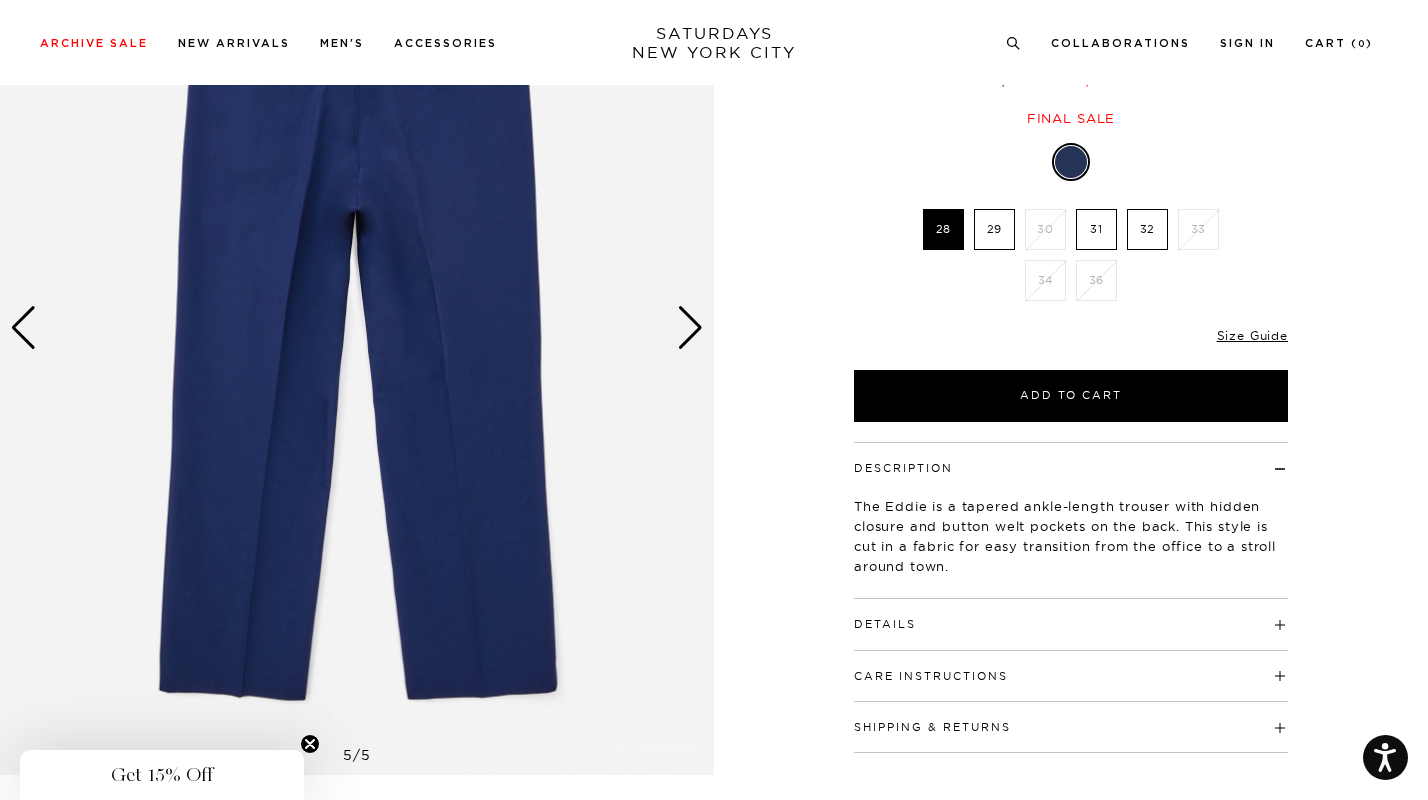 click at bounding box center [23, 328] 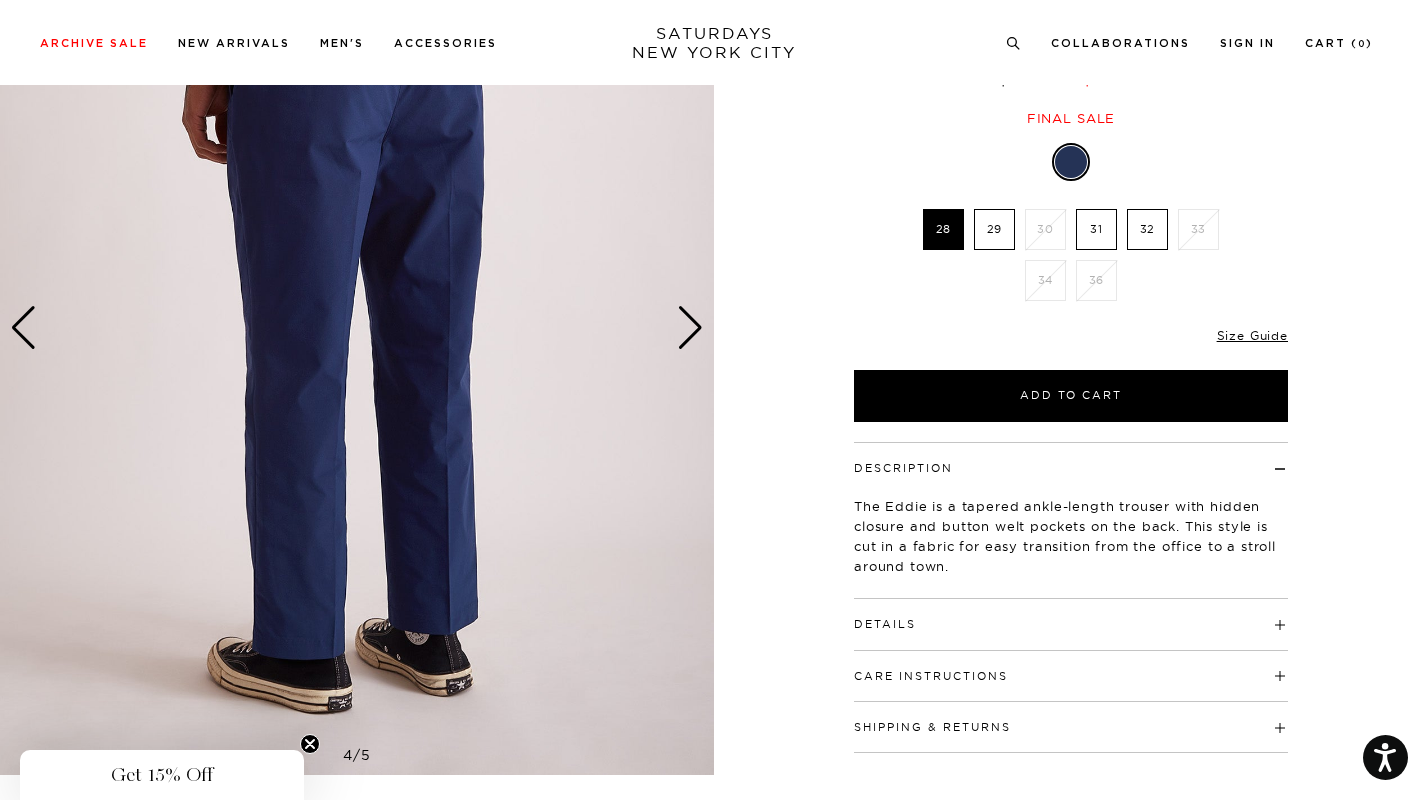 click on "32" at bounding box center (1147, 229) 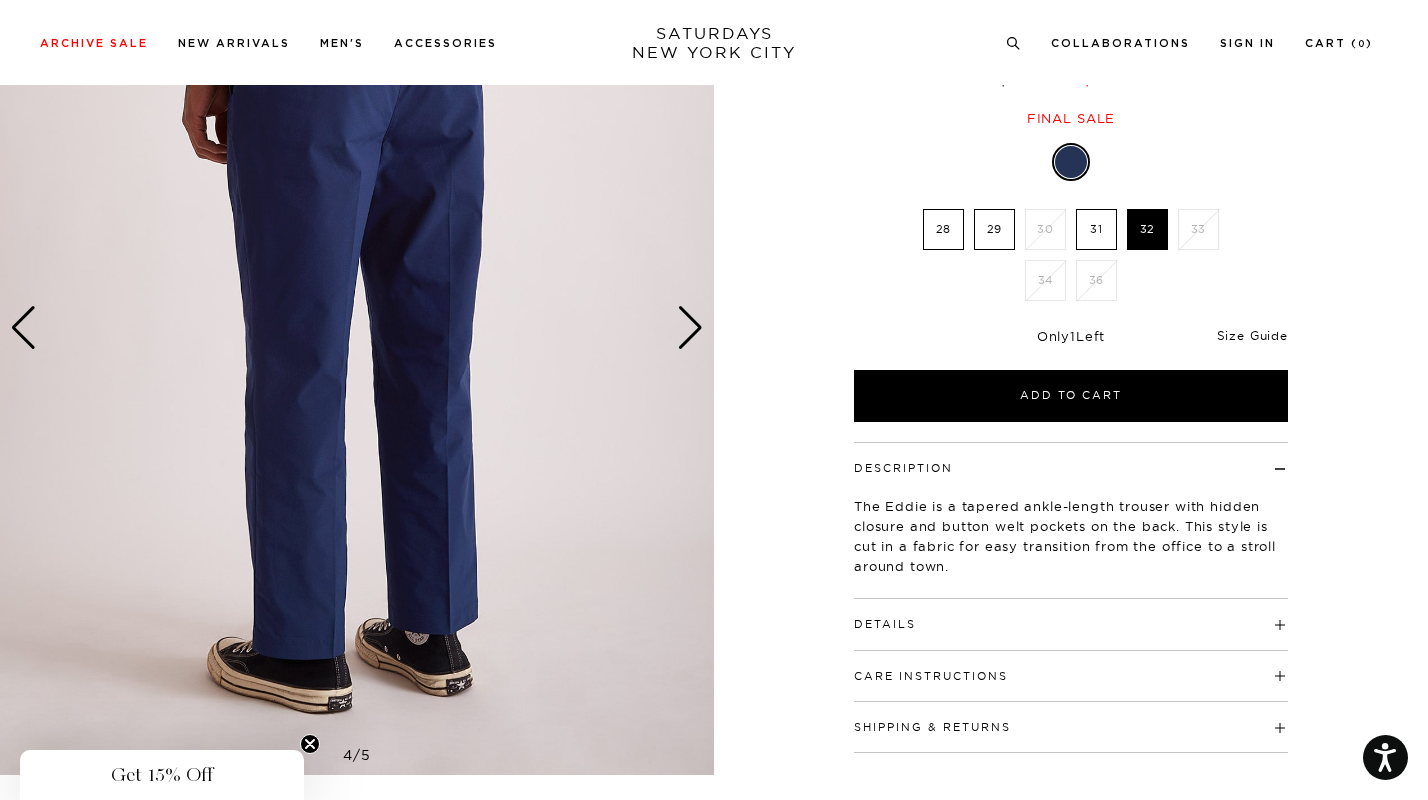 click on "Size Guide" at bounding box center [1252, 335] 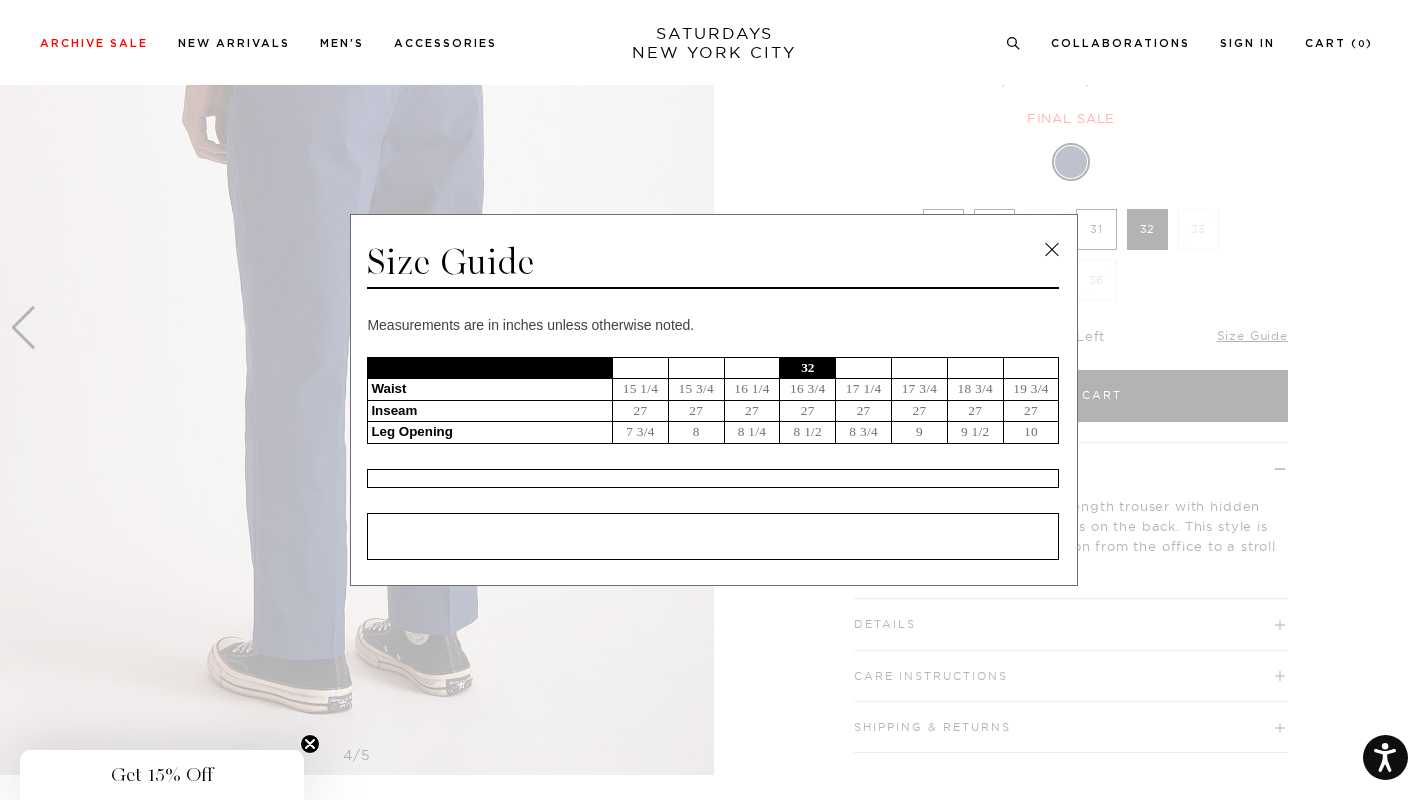 click on "32" at bounding box center (808, 368) 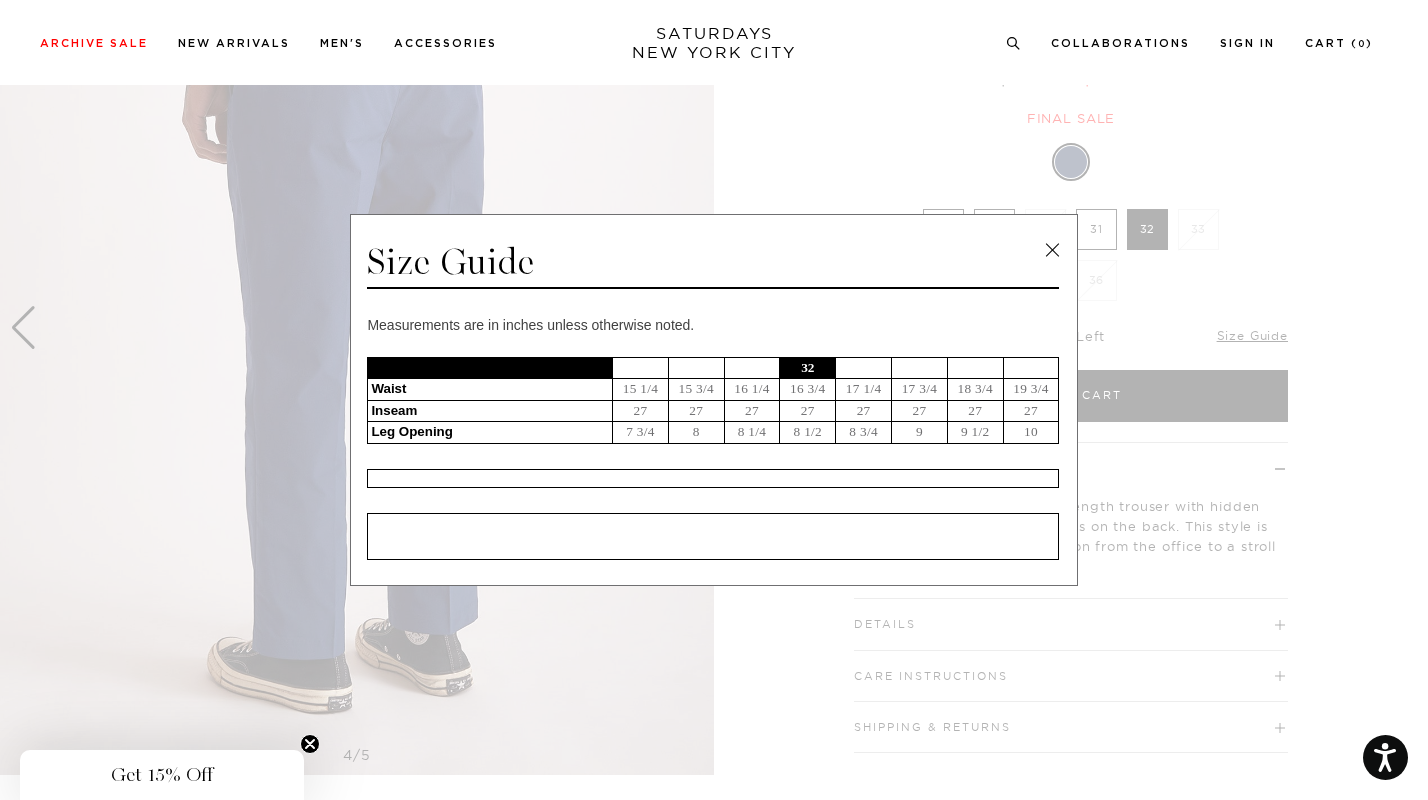 click at bounding box center (1052, 250) 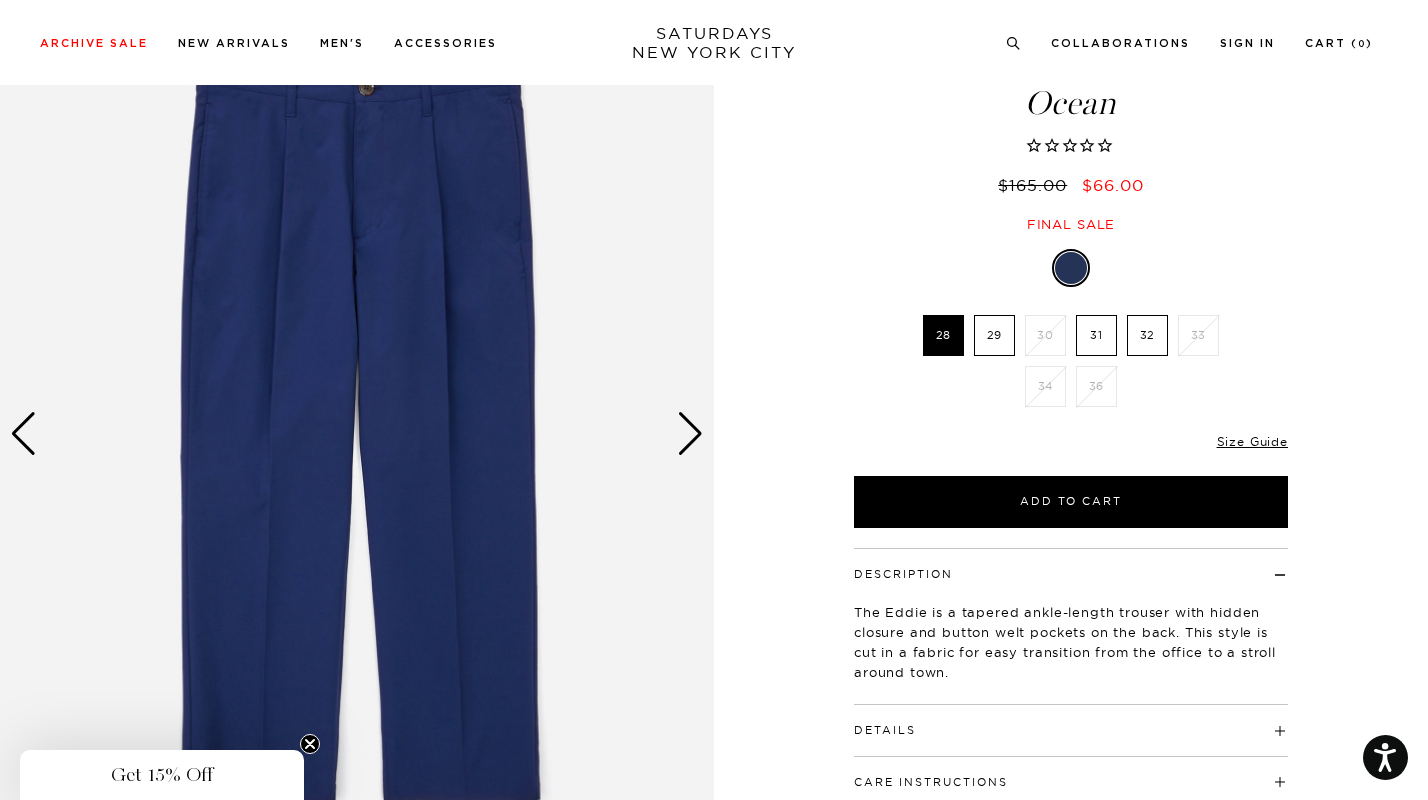 scroll, scrollTop: 113, scrollLeft: 0, axis: vertical 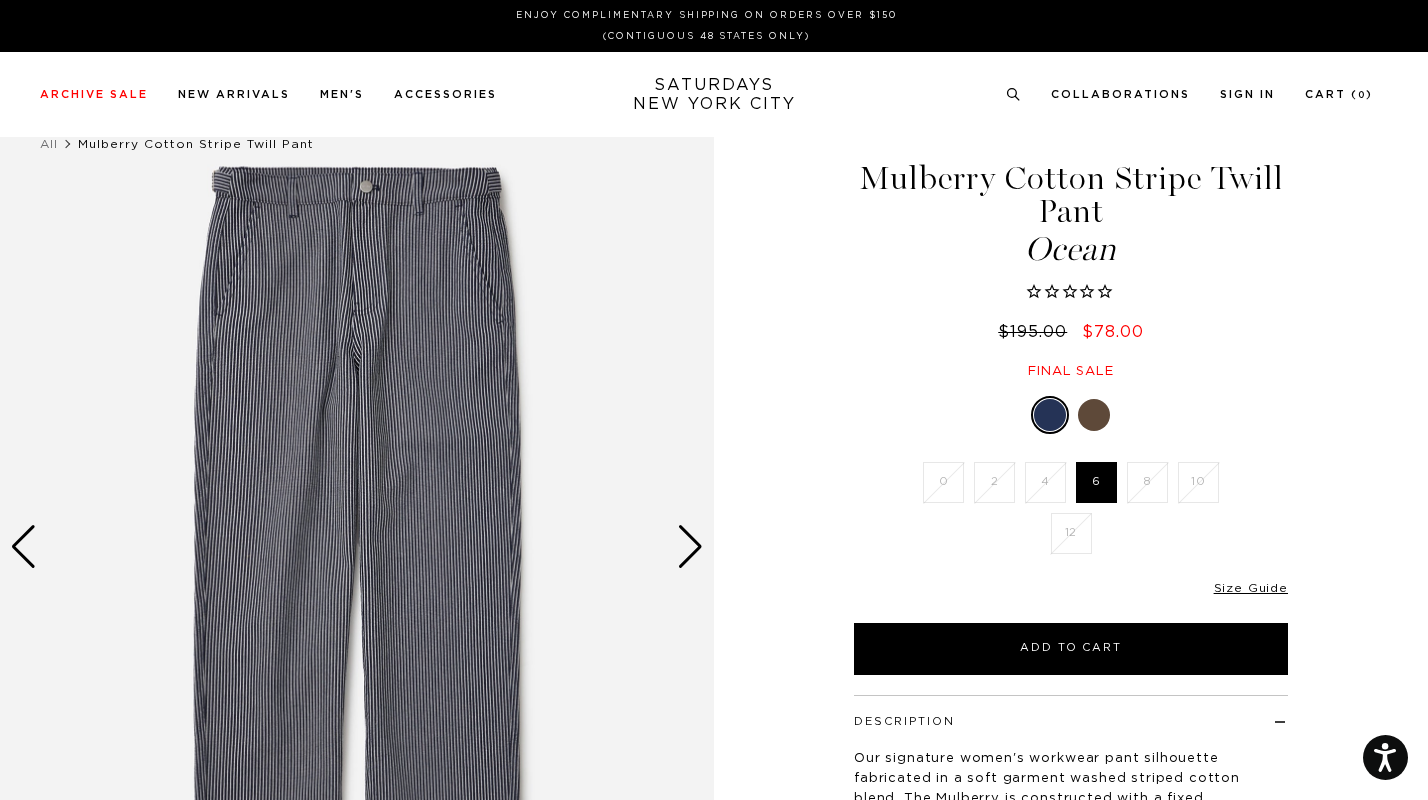 click at bounding box center [690, 547] 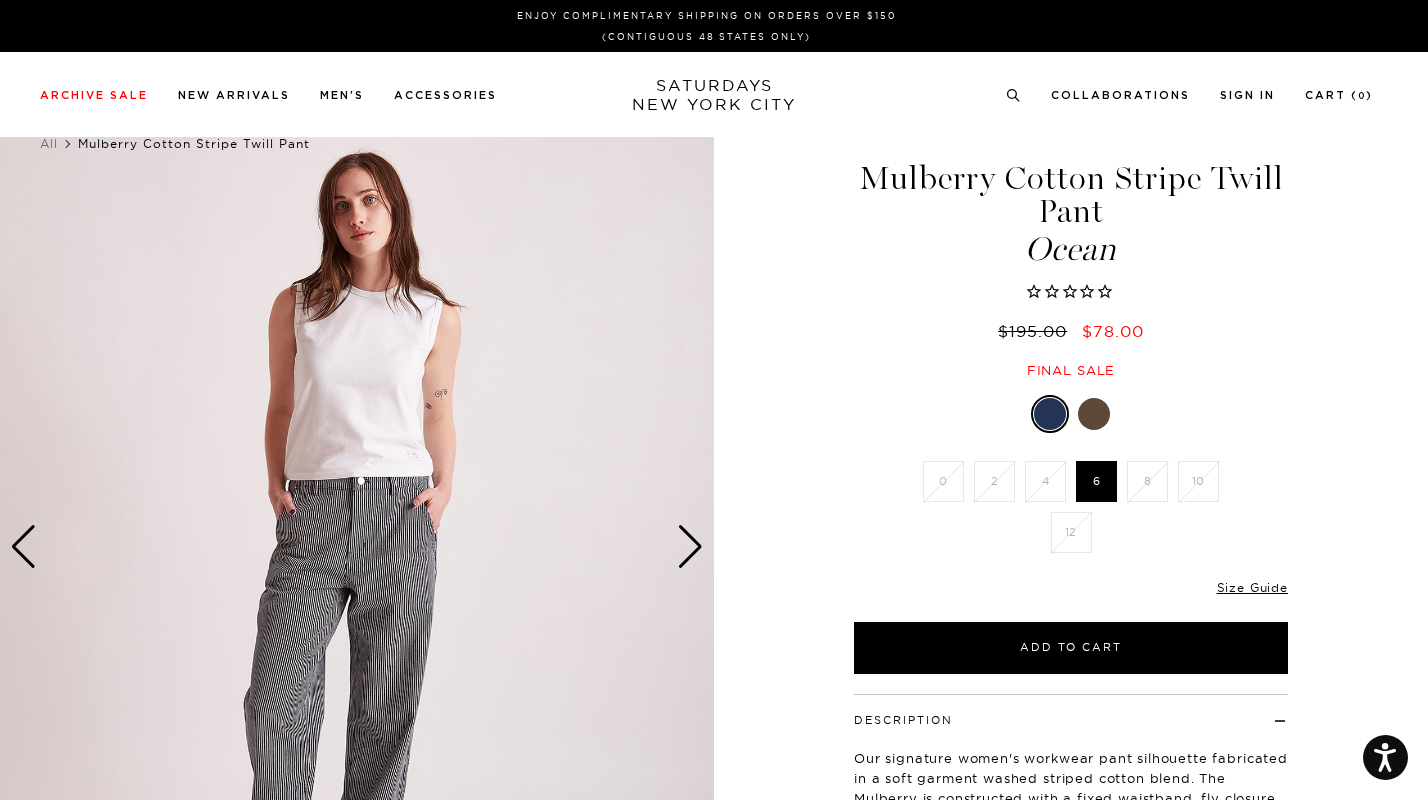 scroll, scrollTop: 0, scrollLeft: 0, axis: both 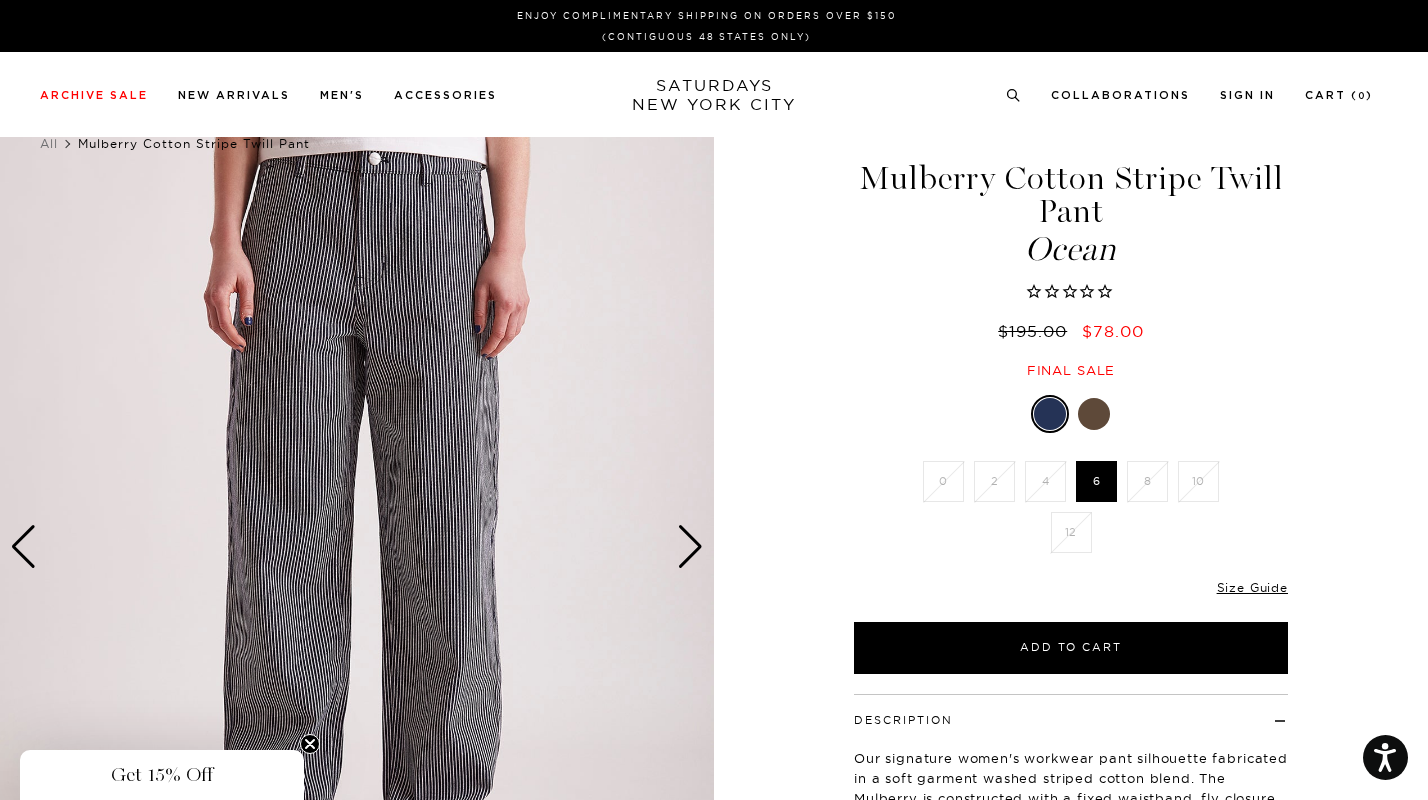 click at bounding box center [690, 547] 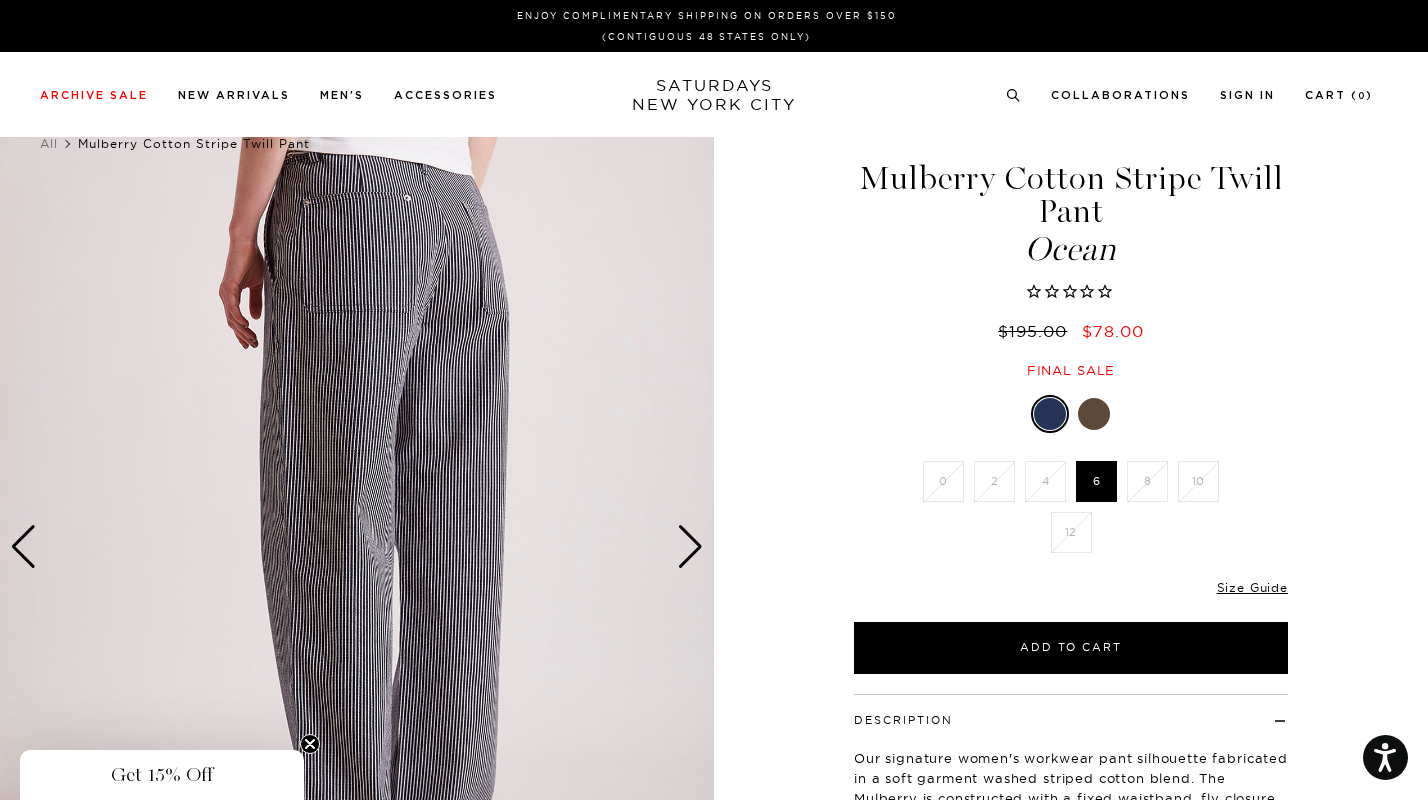click at bounding box center (690, 547) 